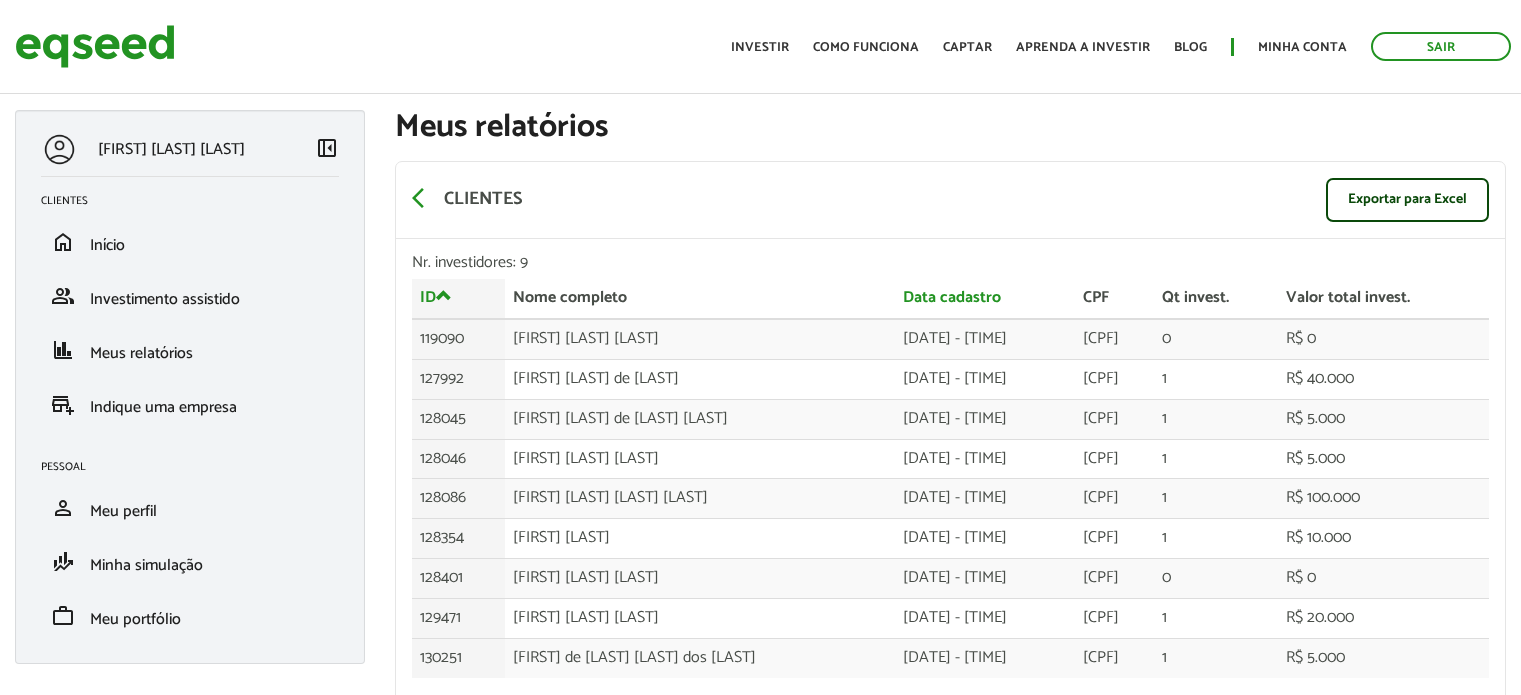 scroll, scrollTop: 0, scrollLeft: 0, axis: both 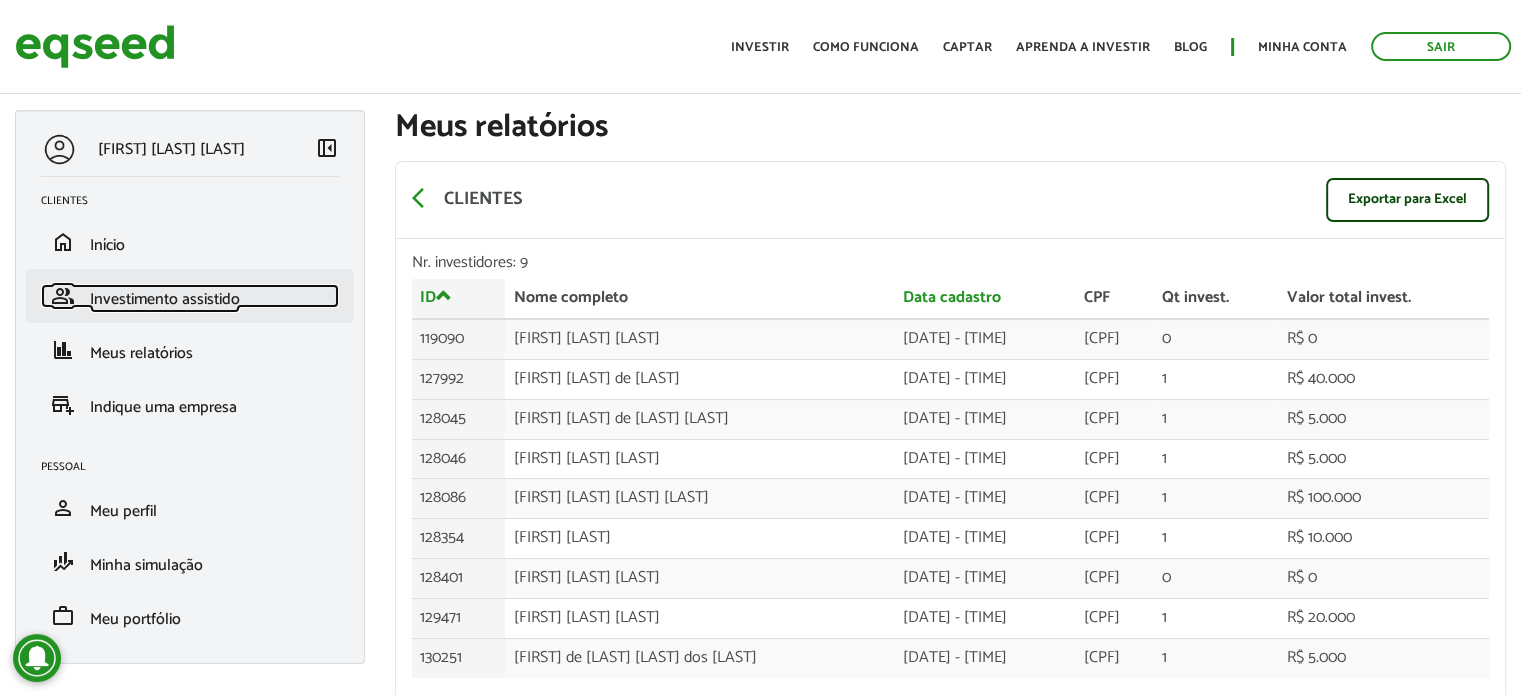 click on "Investimento assistido" at bounding box center [165, 299] 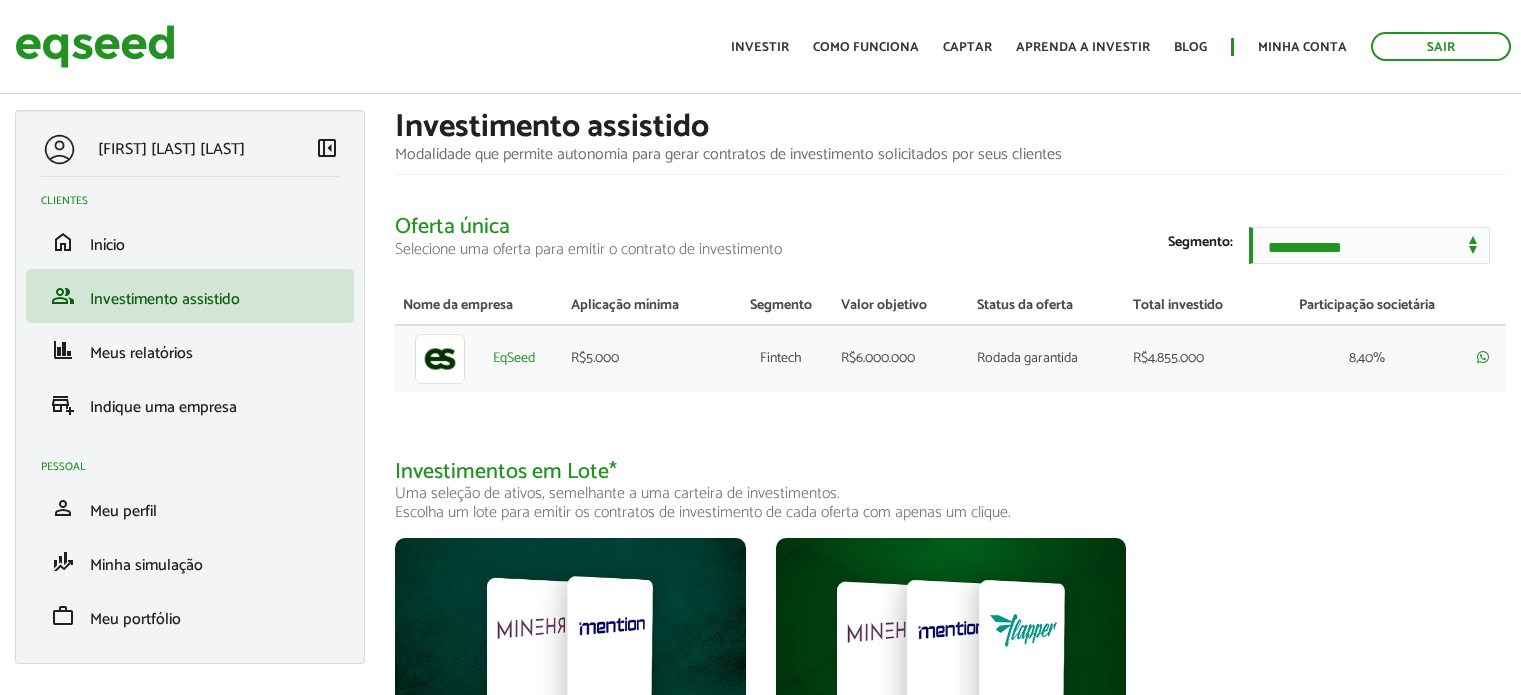 scroll, scrollTop: 0, scrollLeft: 0, axis: both 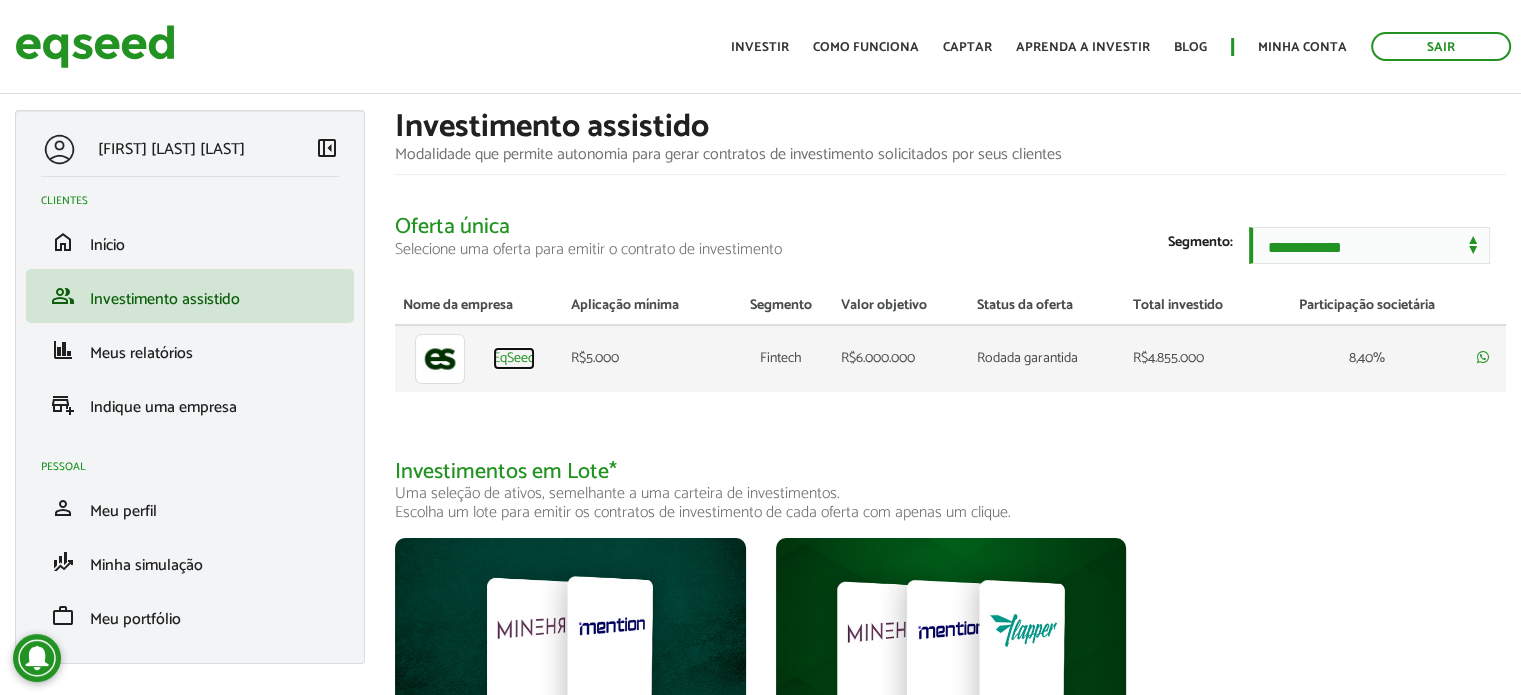 click on "EqSeed" at bounding box center [514, 359] 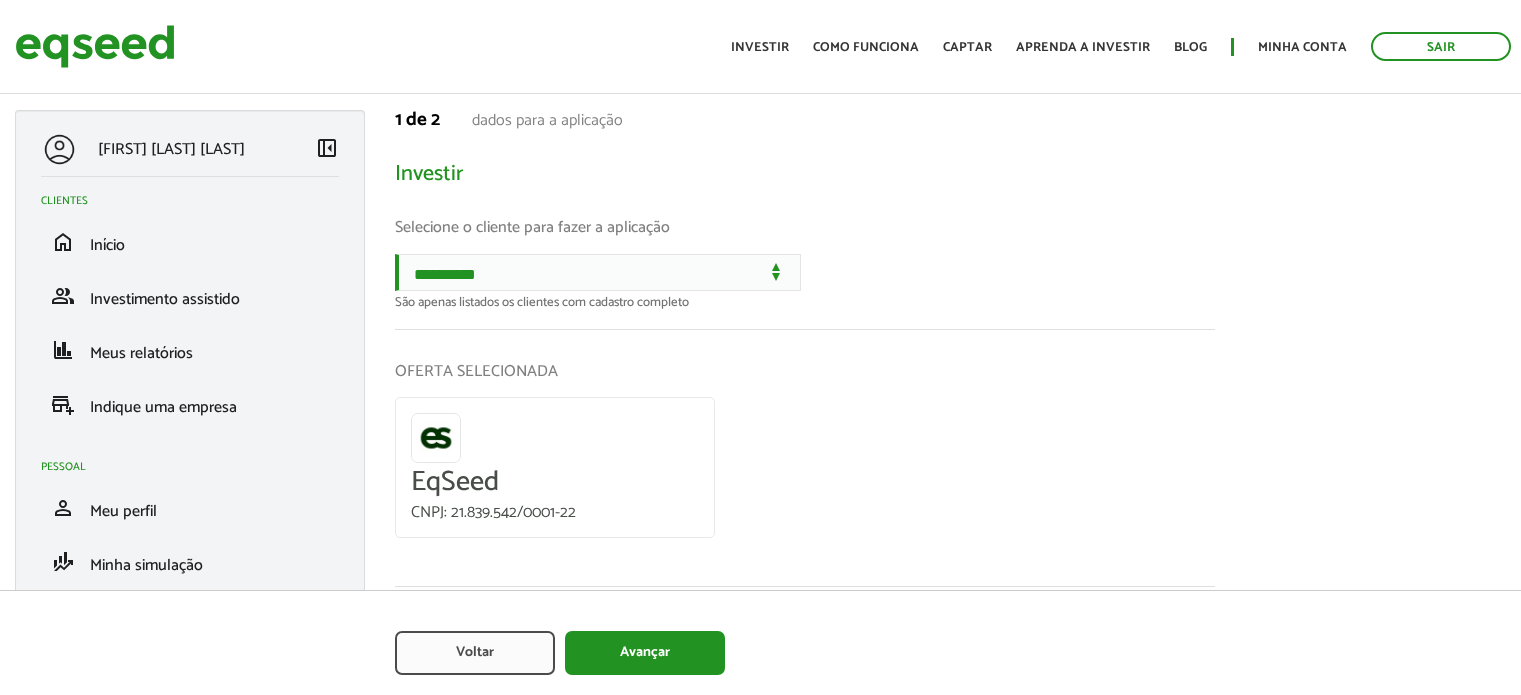 scroll, scrollTop: 0, scrollLeft: 0, axis: both 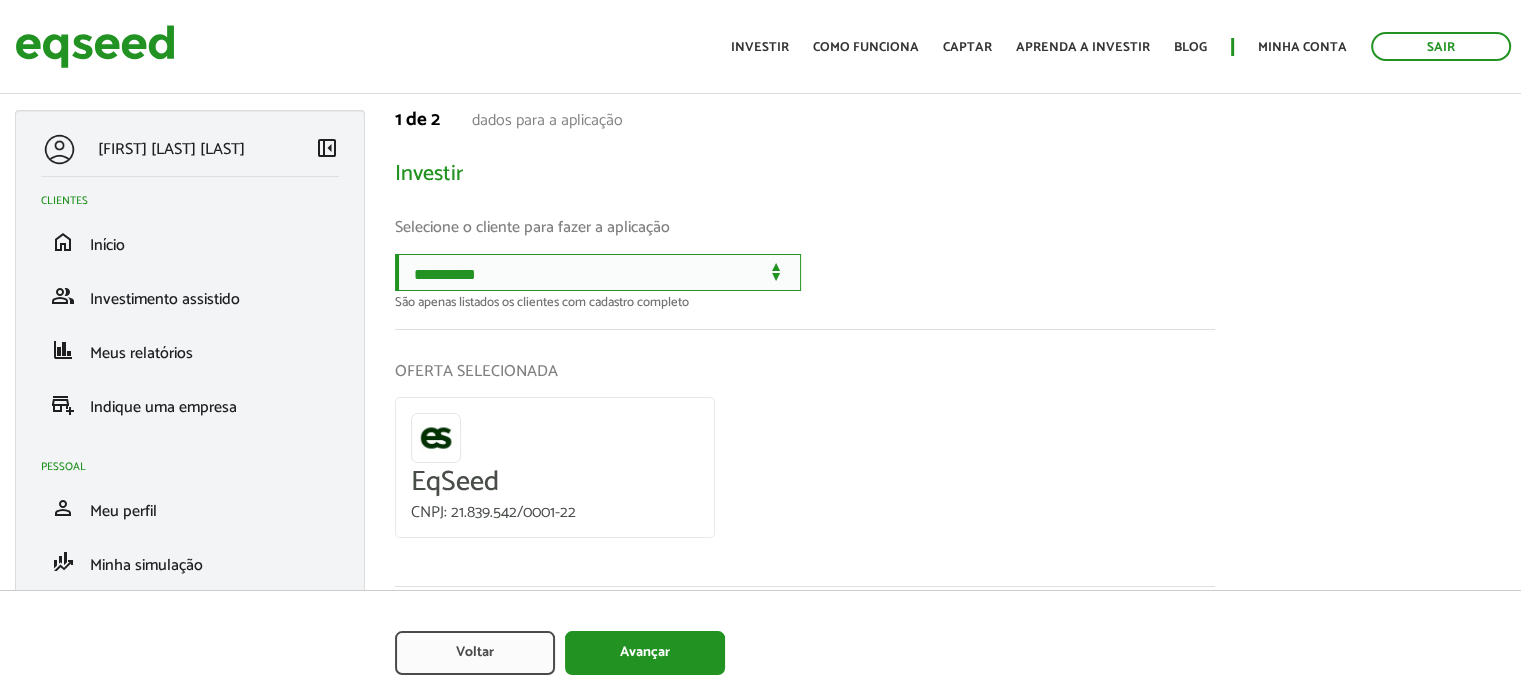 click on "**********" at bounding box center [598, 272] 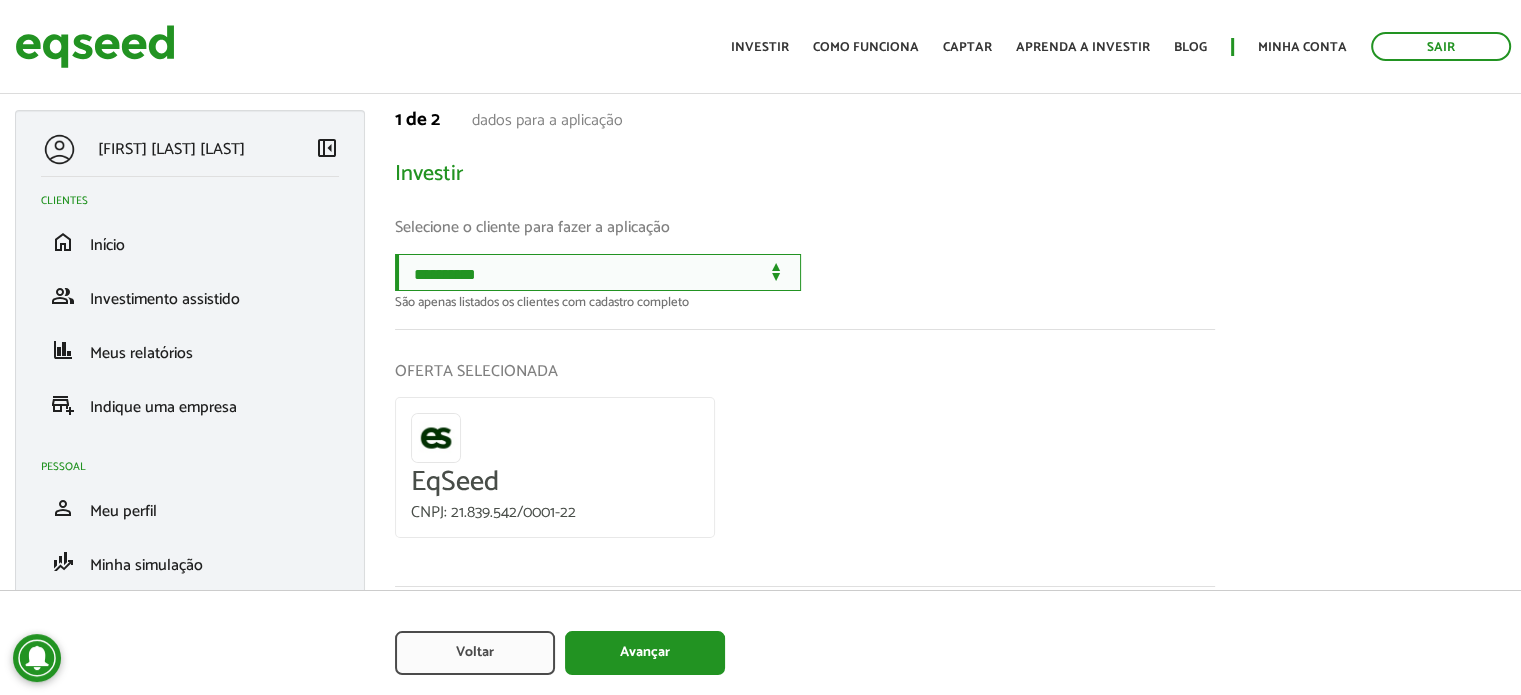 select on "******" 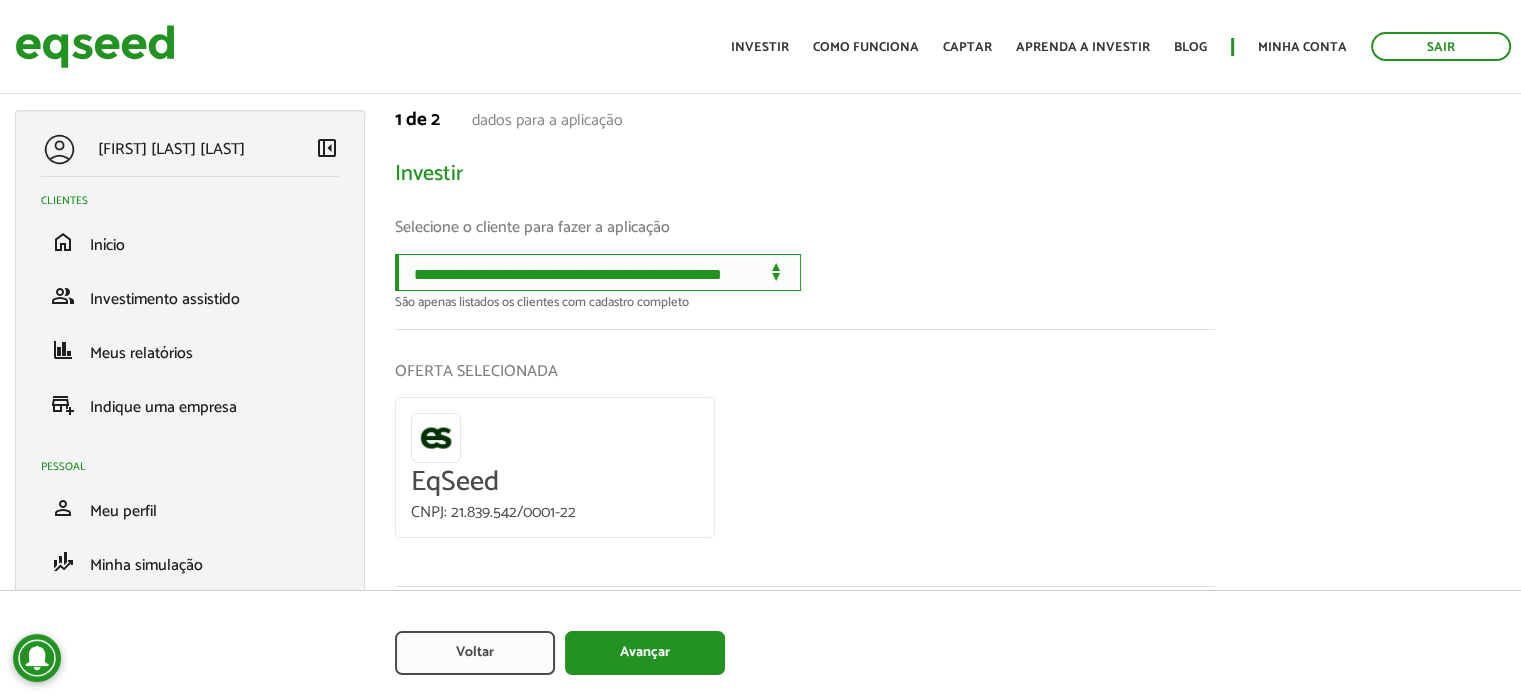 click on "**********" at bounding box center (598, 272) 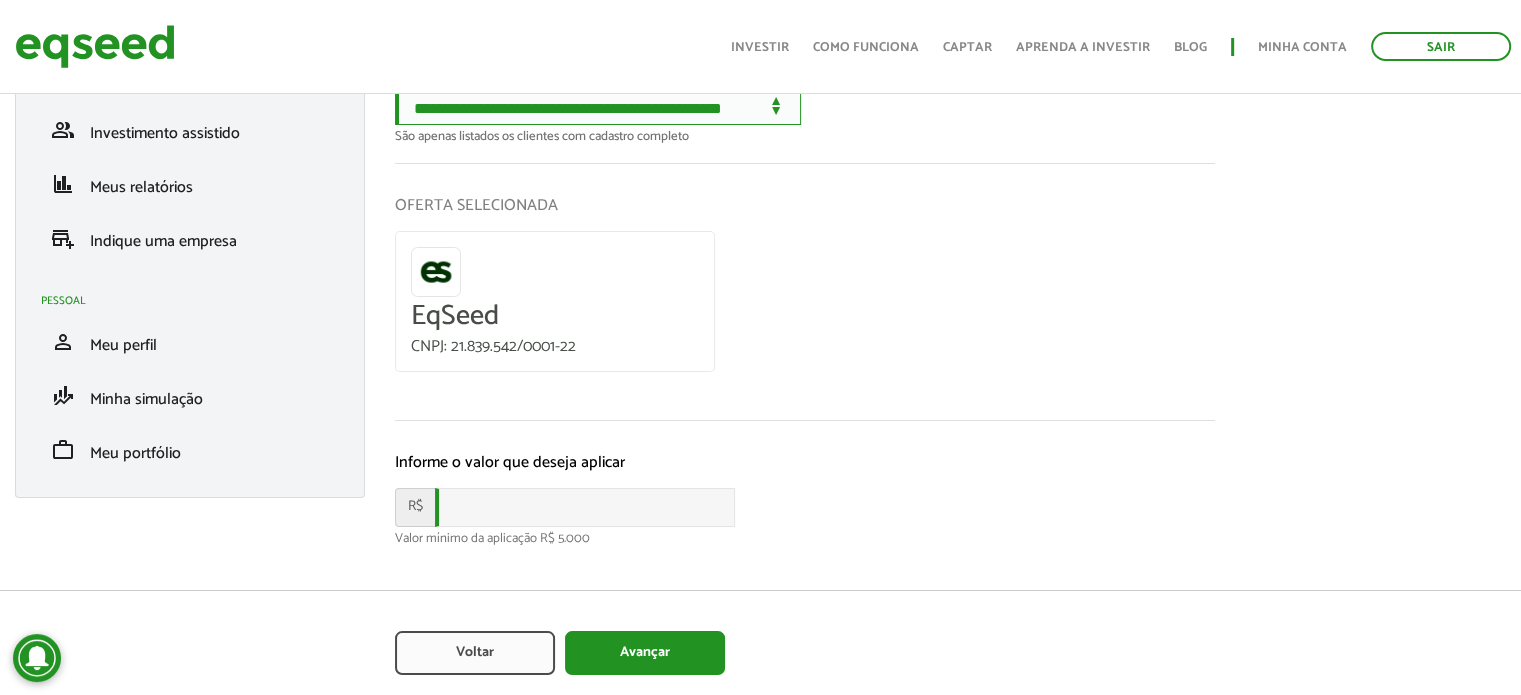 scroll, scrollTop: 184, scrollLeft: 0, axis: vertical 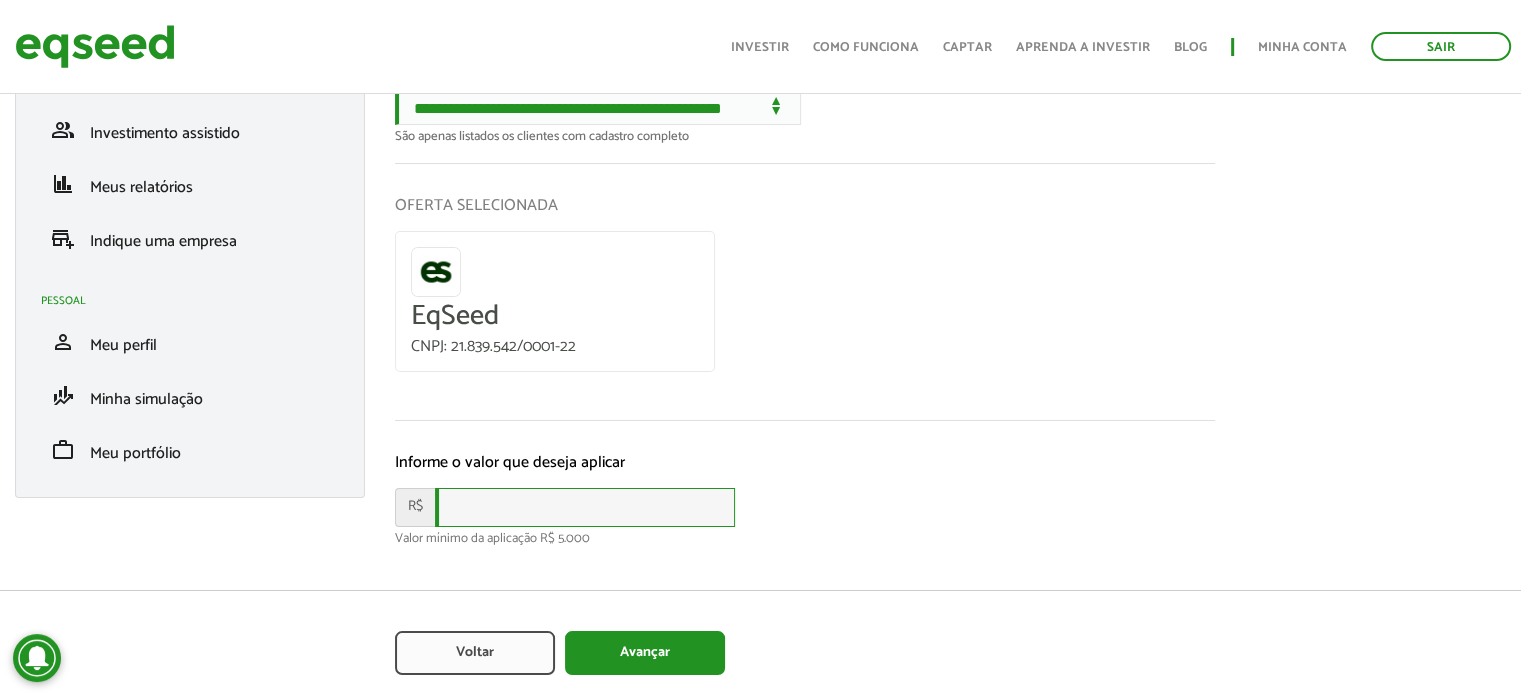 click at bounding box center [585, 507] 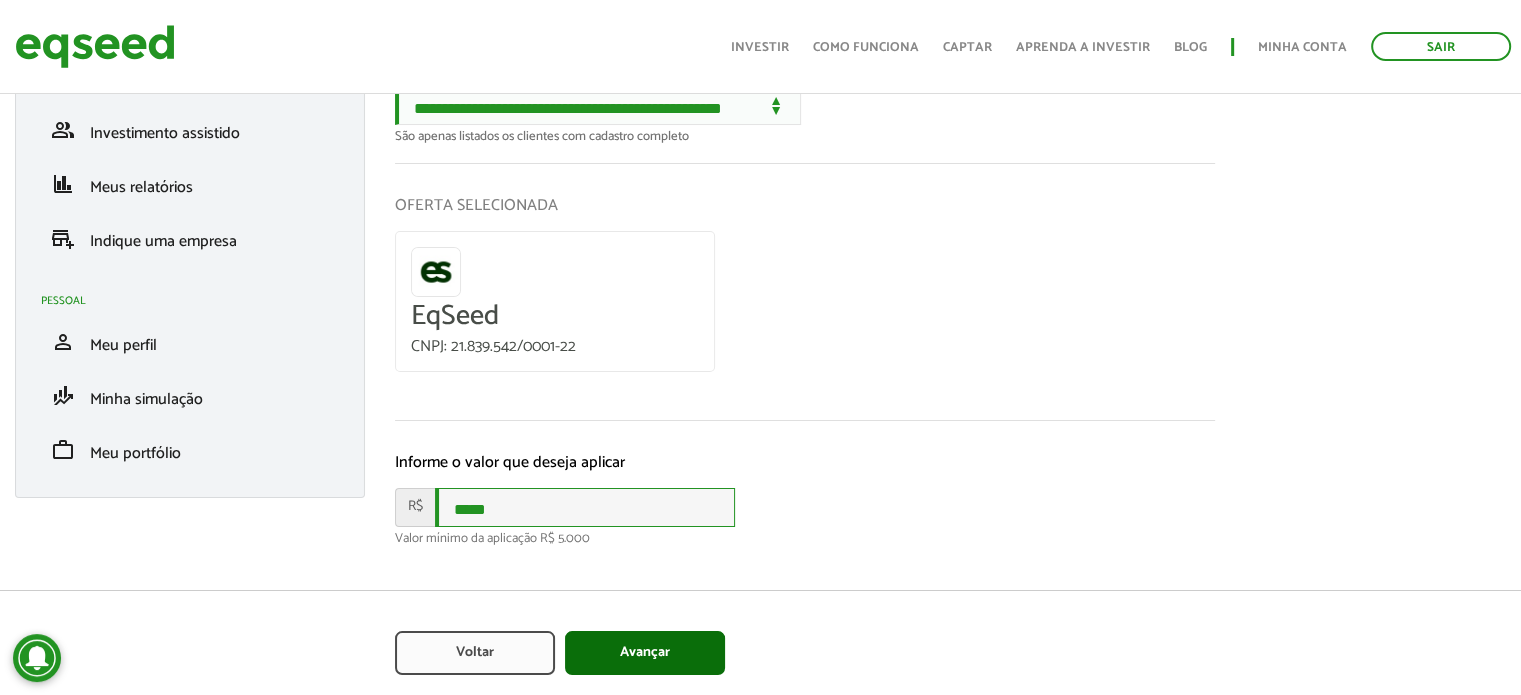 type on "*****" 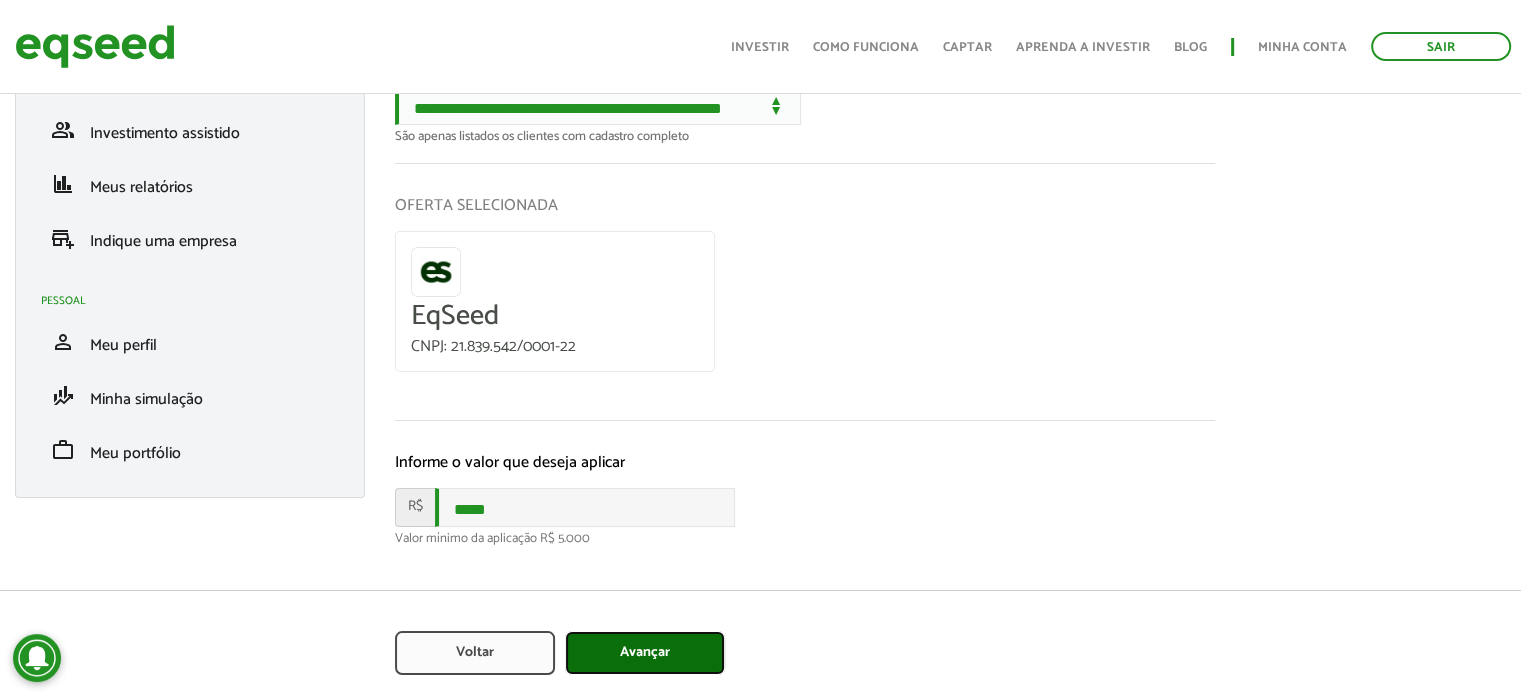 click on "Avançar" at bounding box center (645, 653) 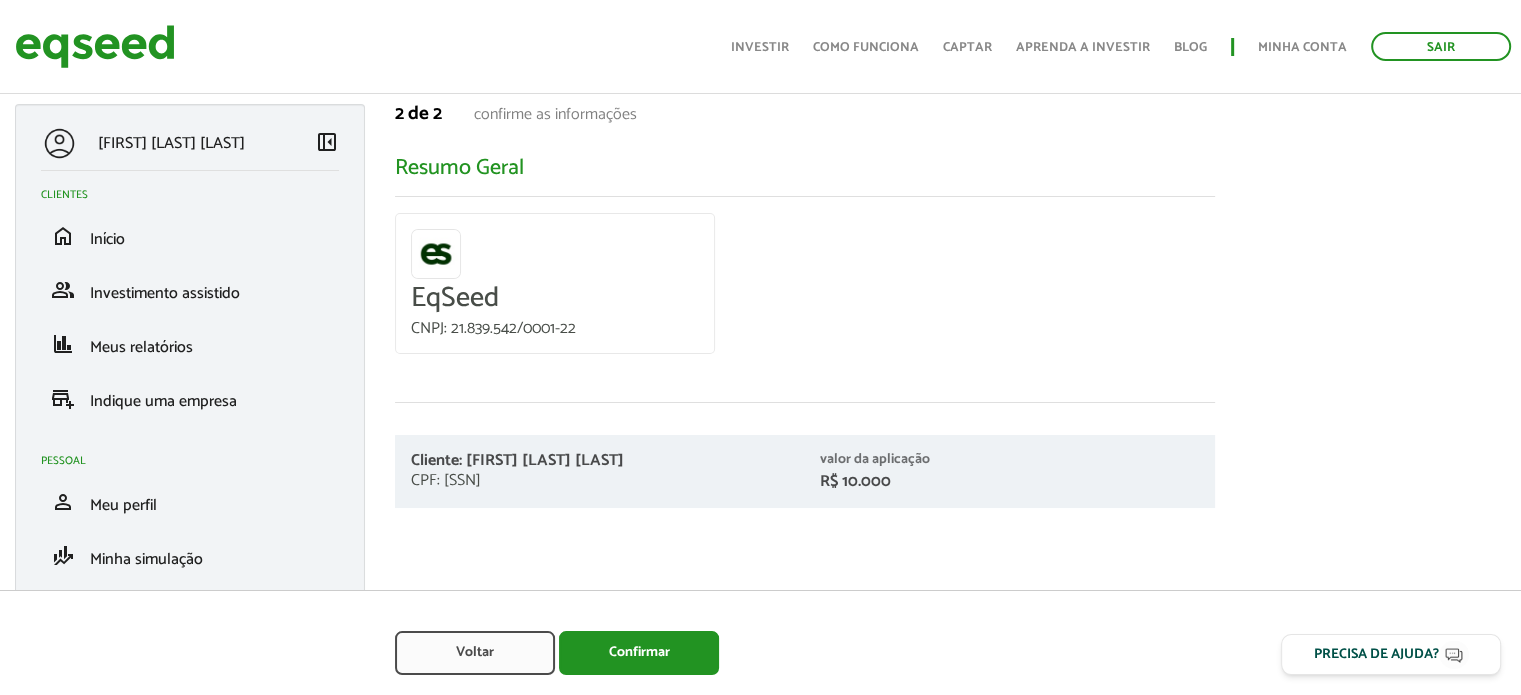 scroll, scrollTop: 6, scrollLeft: 0, axis: vertical 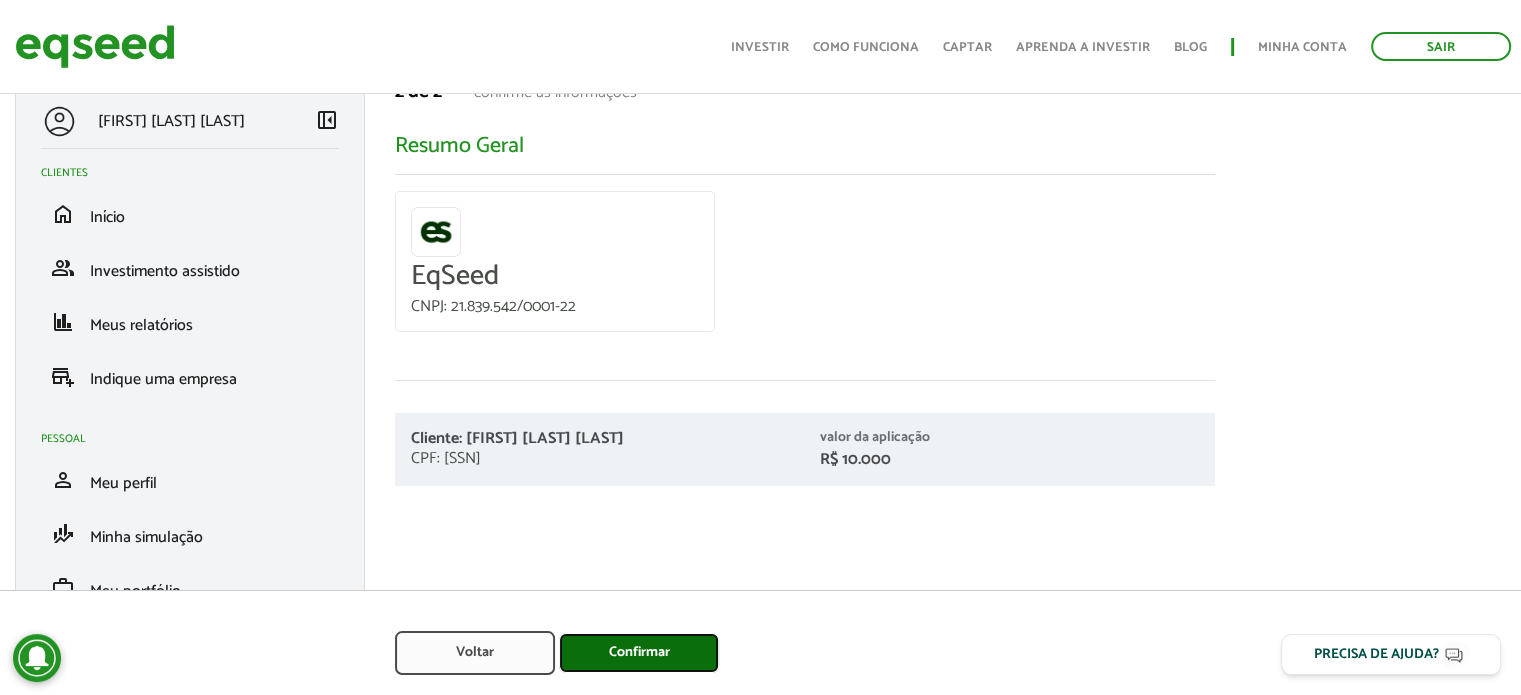 click on "Confirmar" at bounding box center [639, 653] 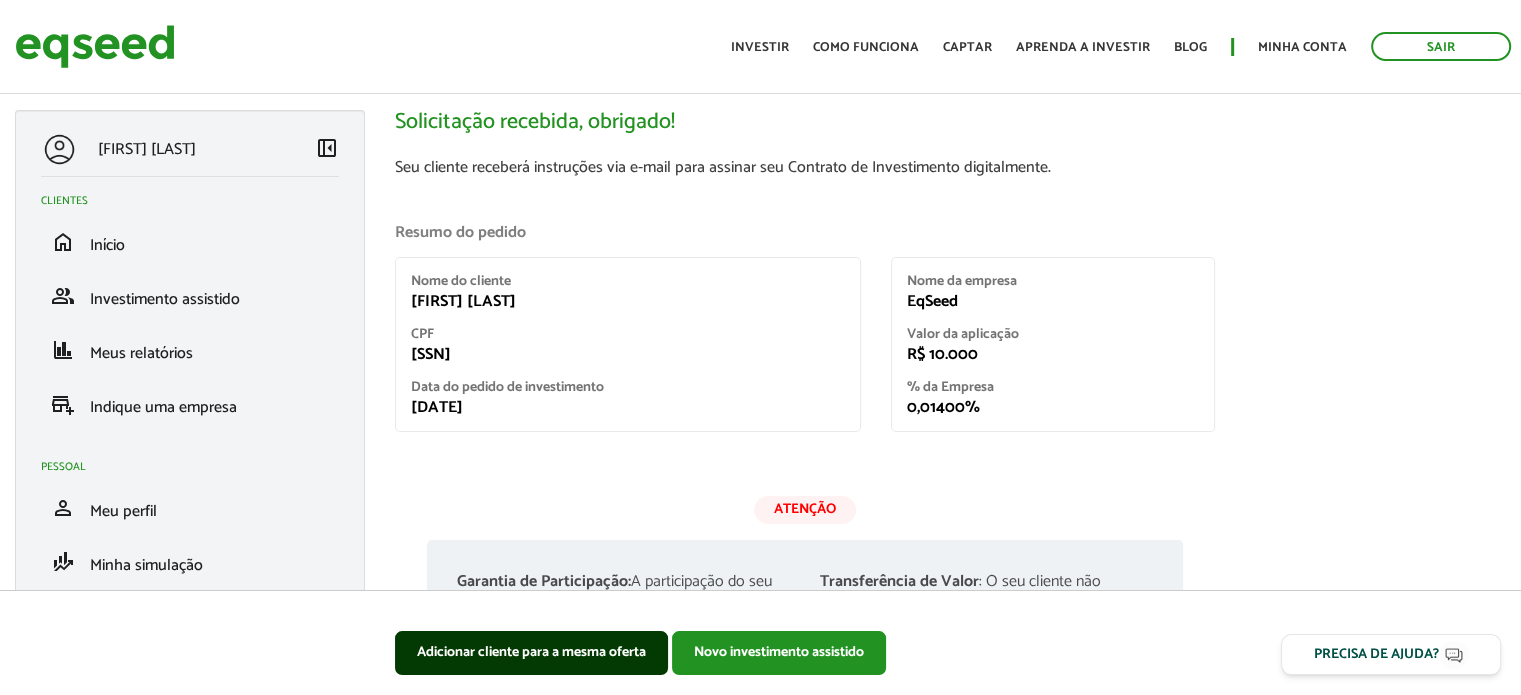 scroll, scrollTop: 395, scrollLeft: 0, axis: vertical 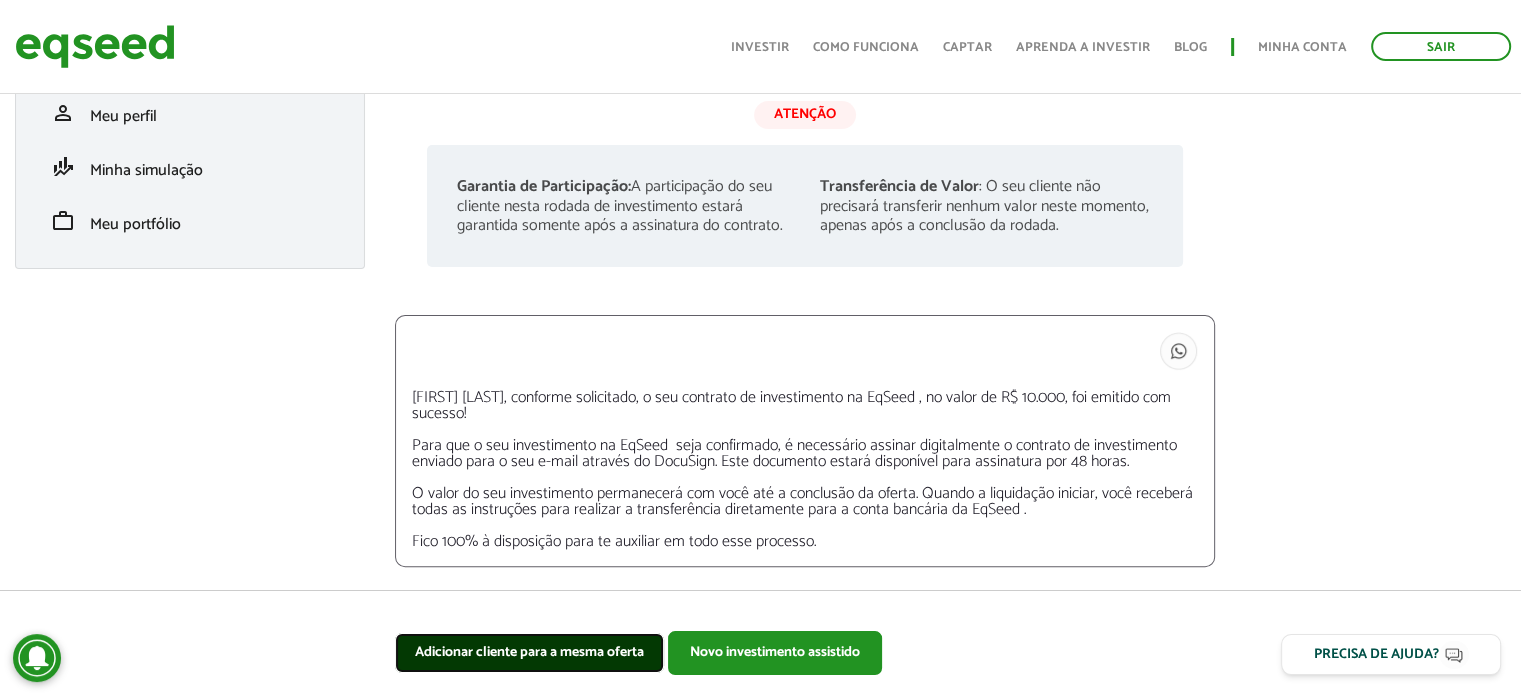 click on "Adicionar cliente para a mesma oferta" at bounding box center [529, 653] 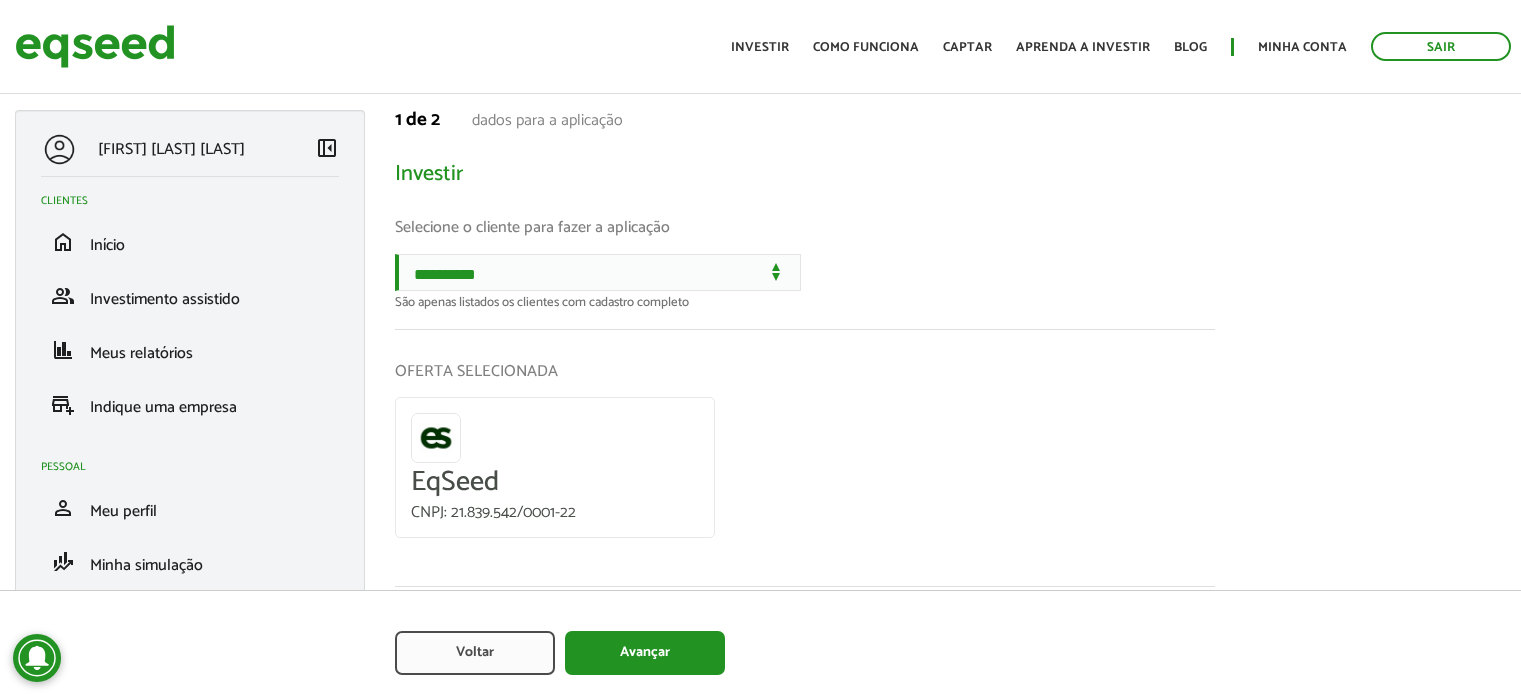 scroll, scrollTop: 0, scrollLeft: 0, axis: both 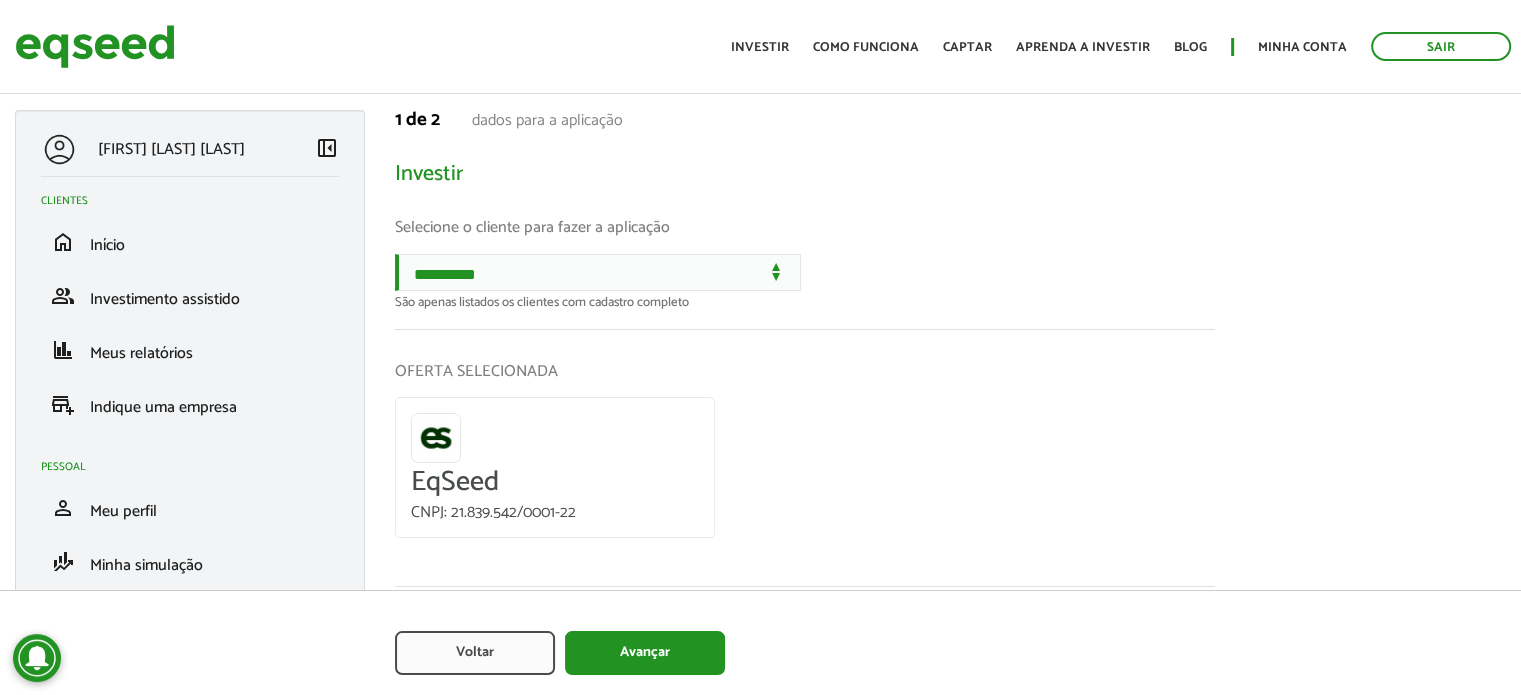 click on "Selecione o cliente para fazer a aplicação" at bounding box center [805, 227] 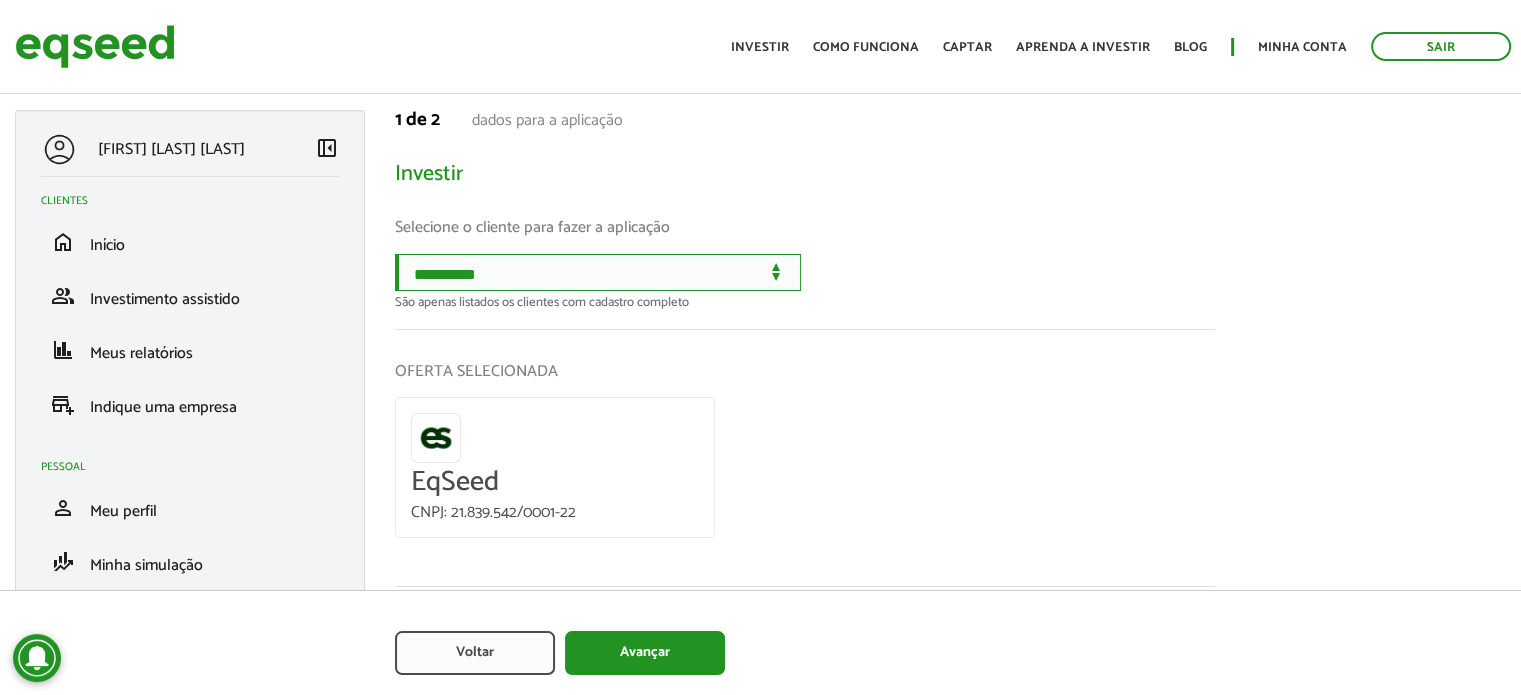 click on "**********" at bounding box center [598, 272] 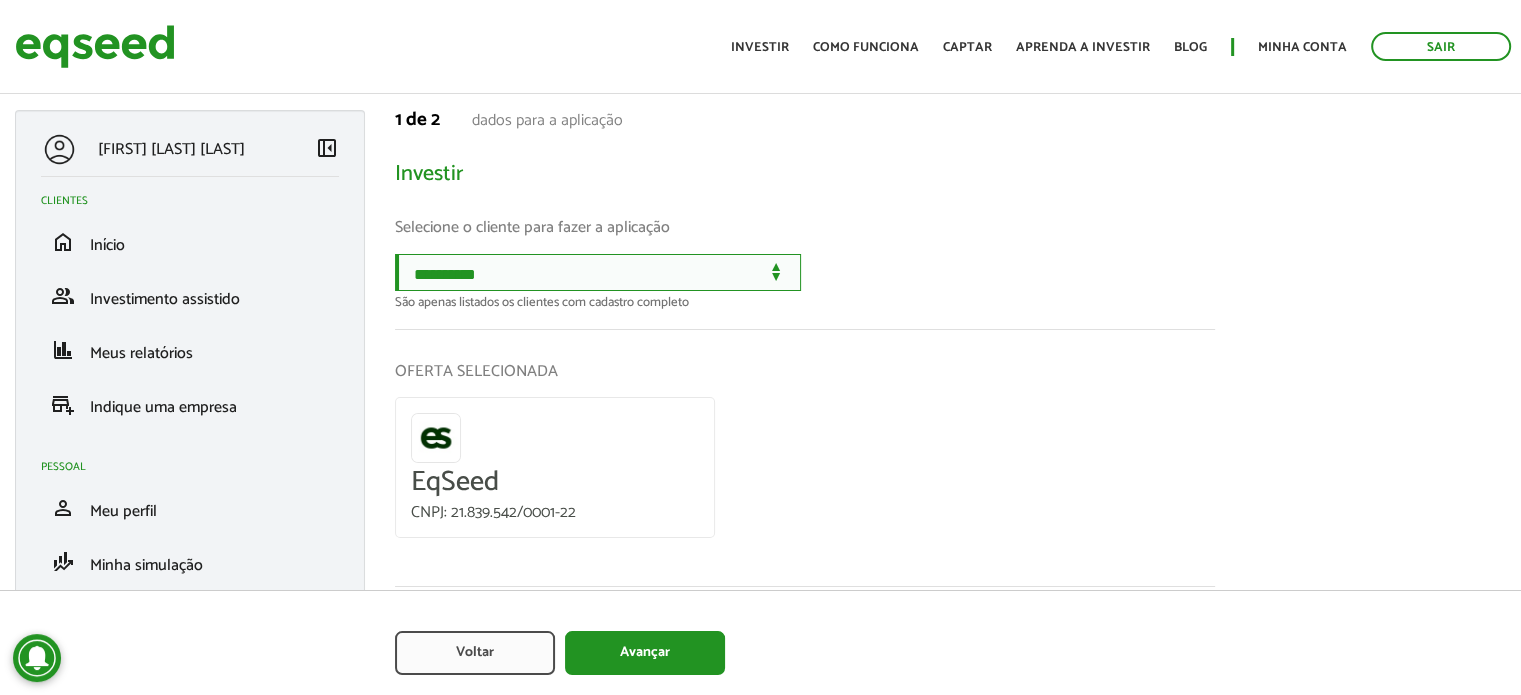 select on "******" 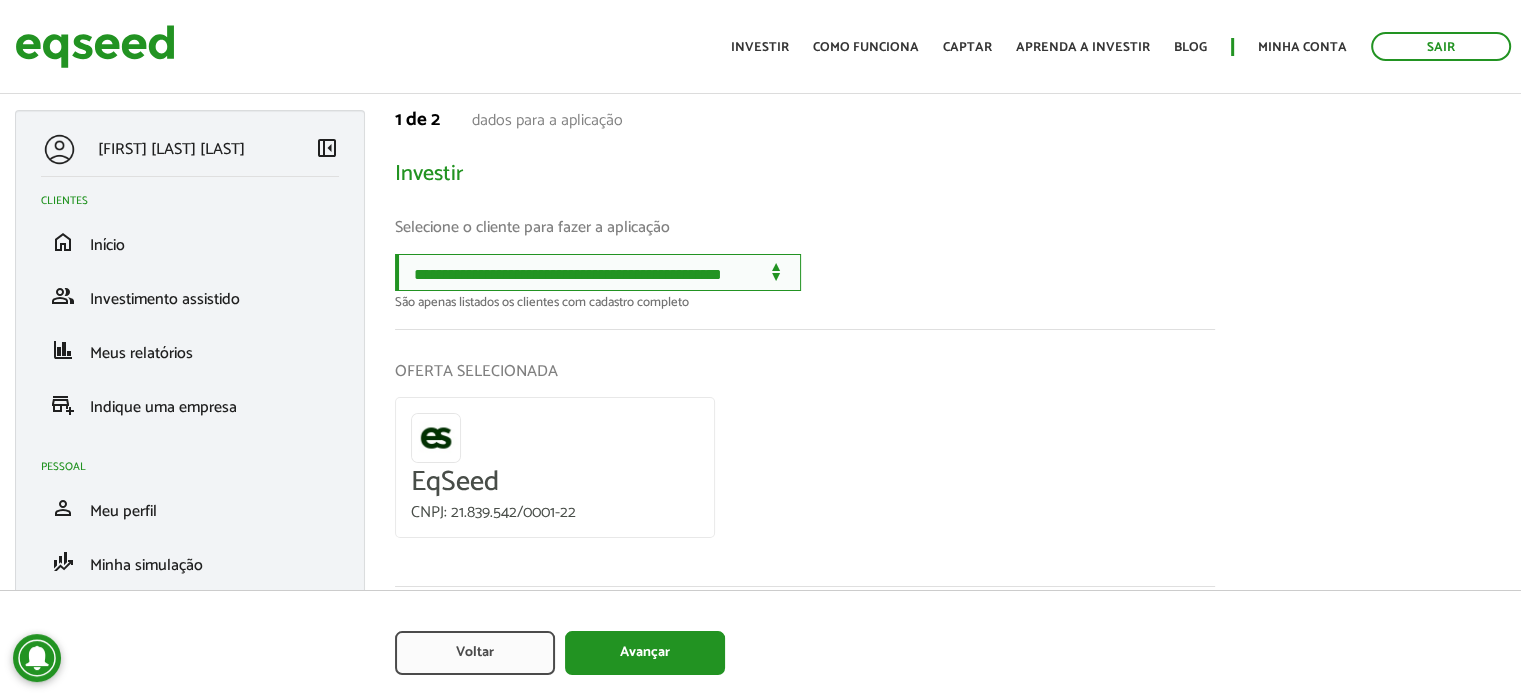 click on "**********" at bounding box center [598, 272] 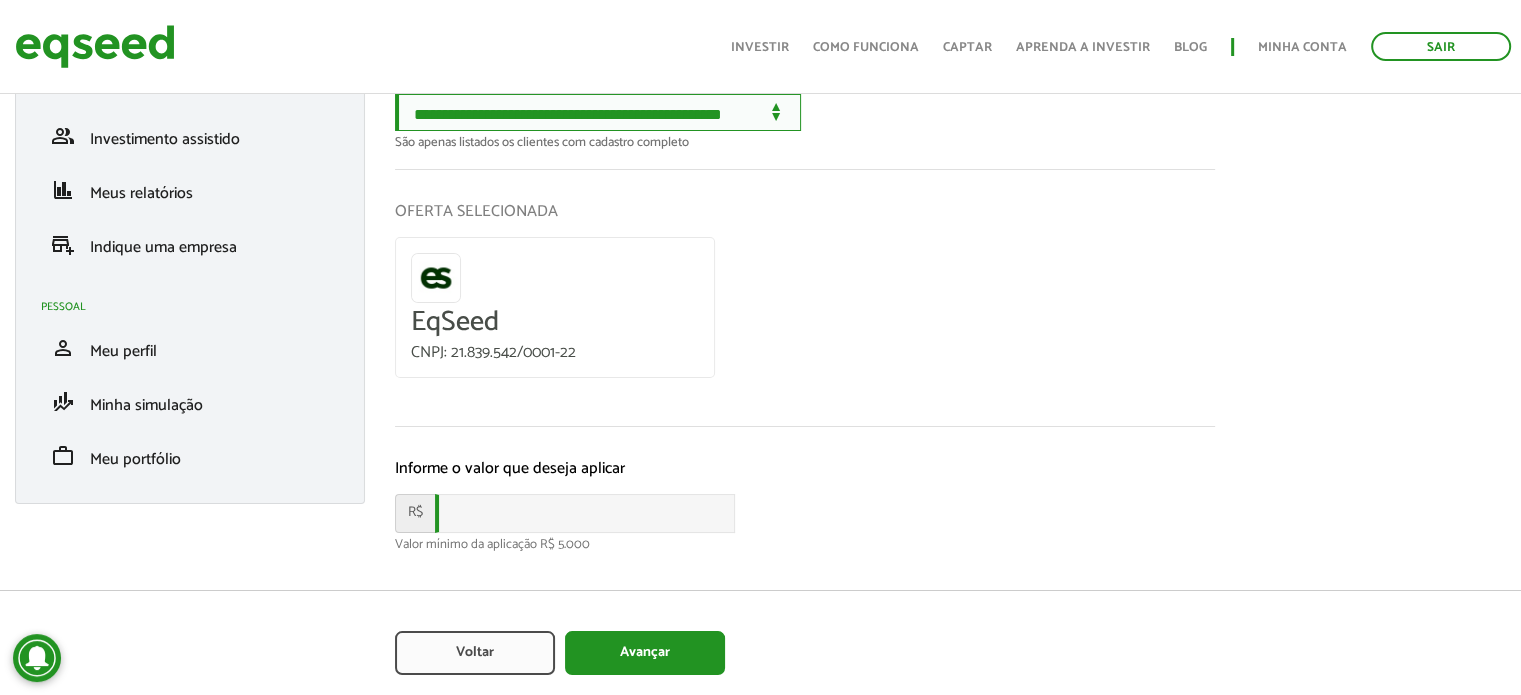 scroll, scrollTop: 184, scrollLeft: 0, axis: vertical 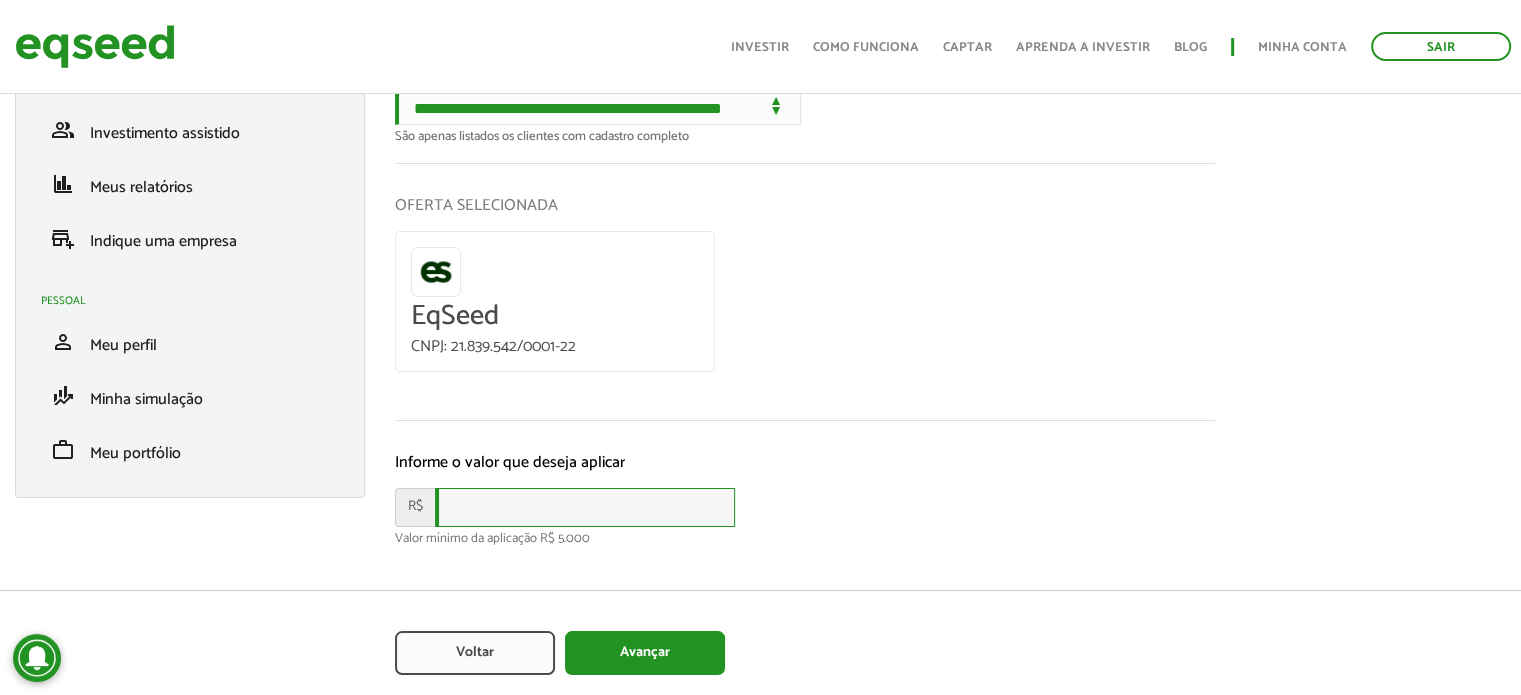 drag, startPoint x: 495, startPoint y: 503, endPoint x: 477, endPoint y: 504, distance: 18.027756 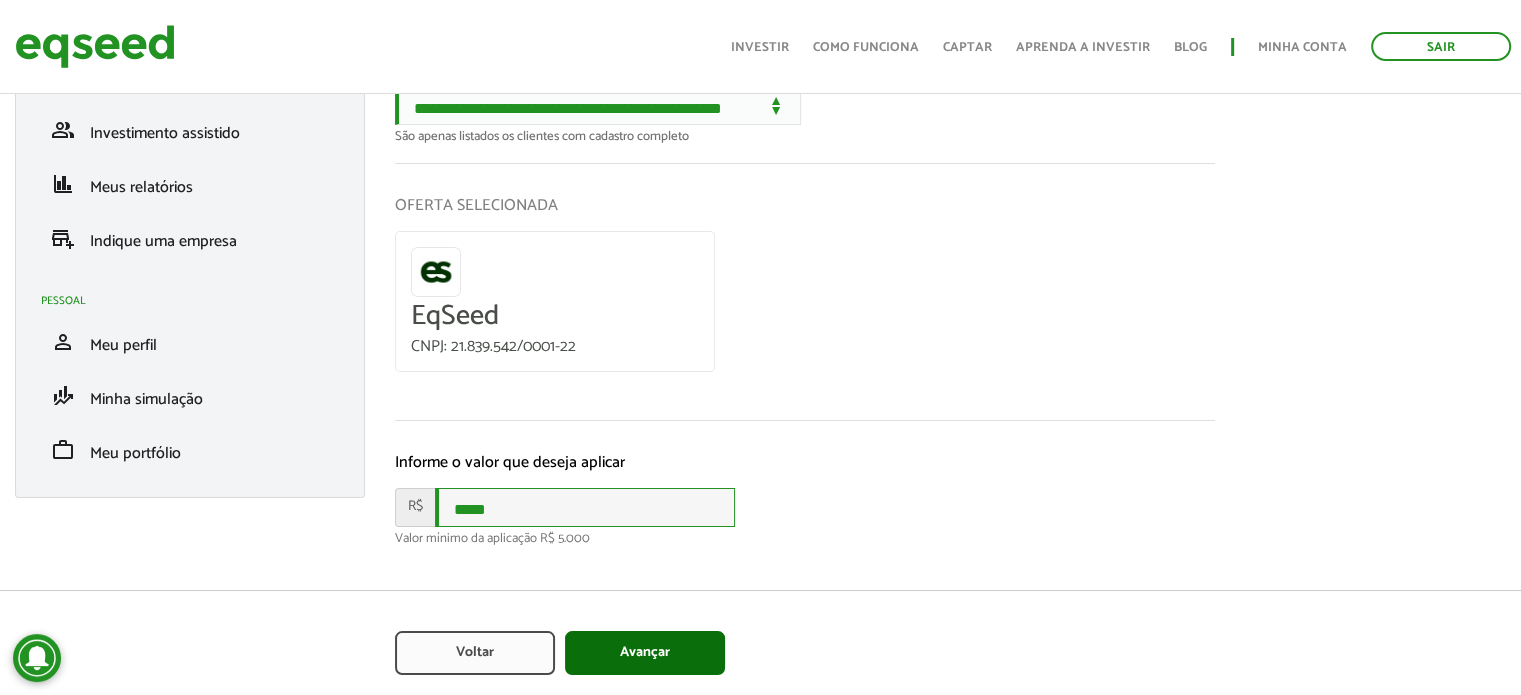 scroll, scrollTop: 184, scrollLeft: 0, axis: vertical 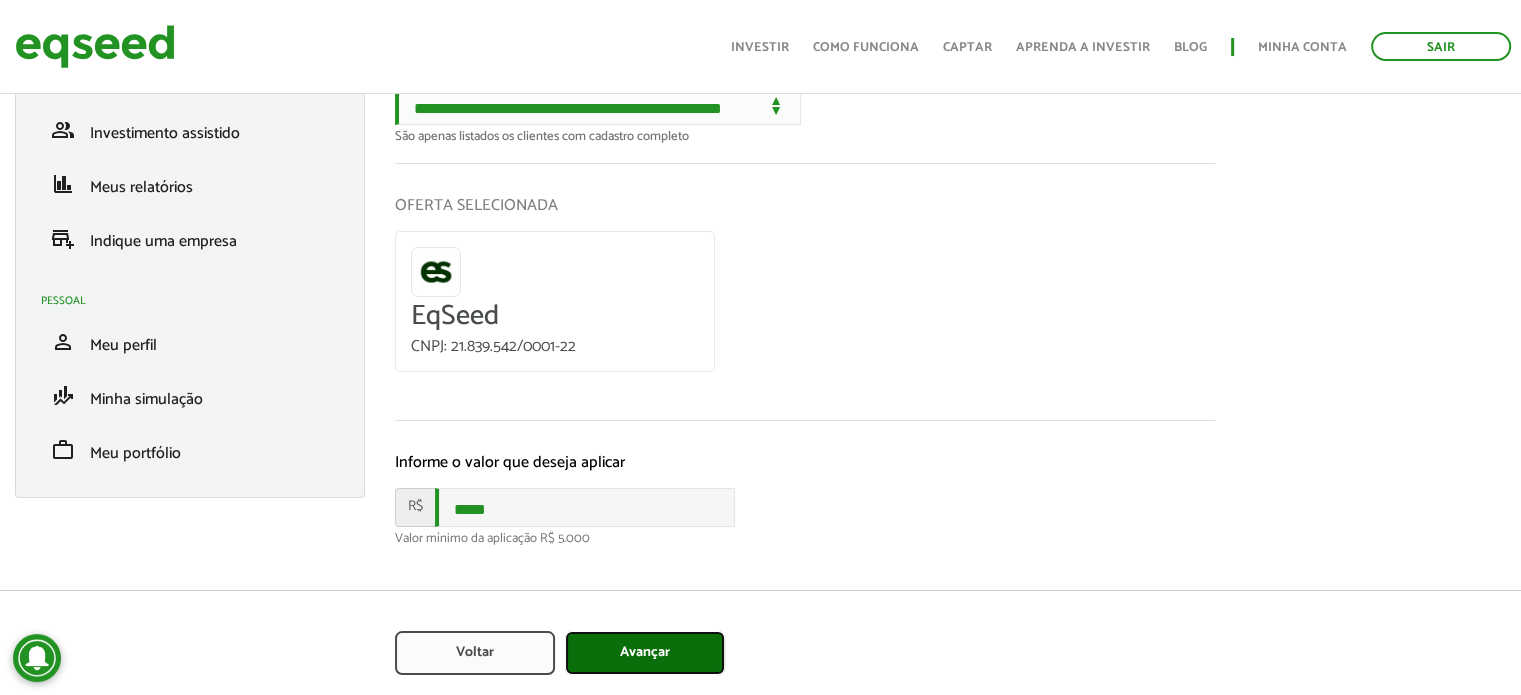 click on "Avançar" at bounding box center (645, 653) 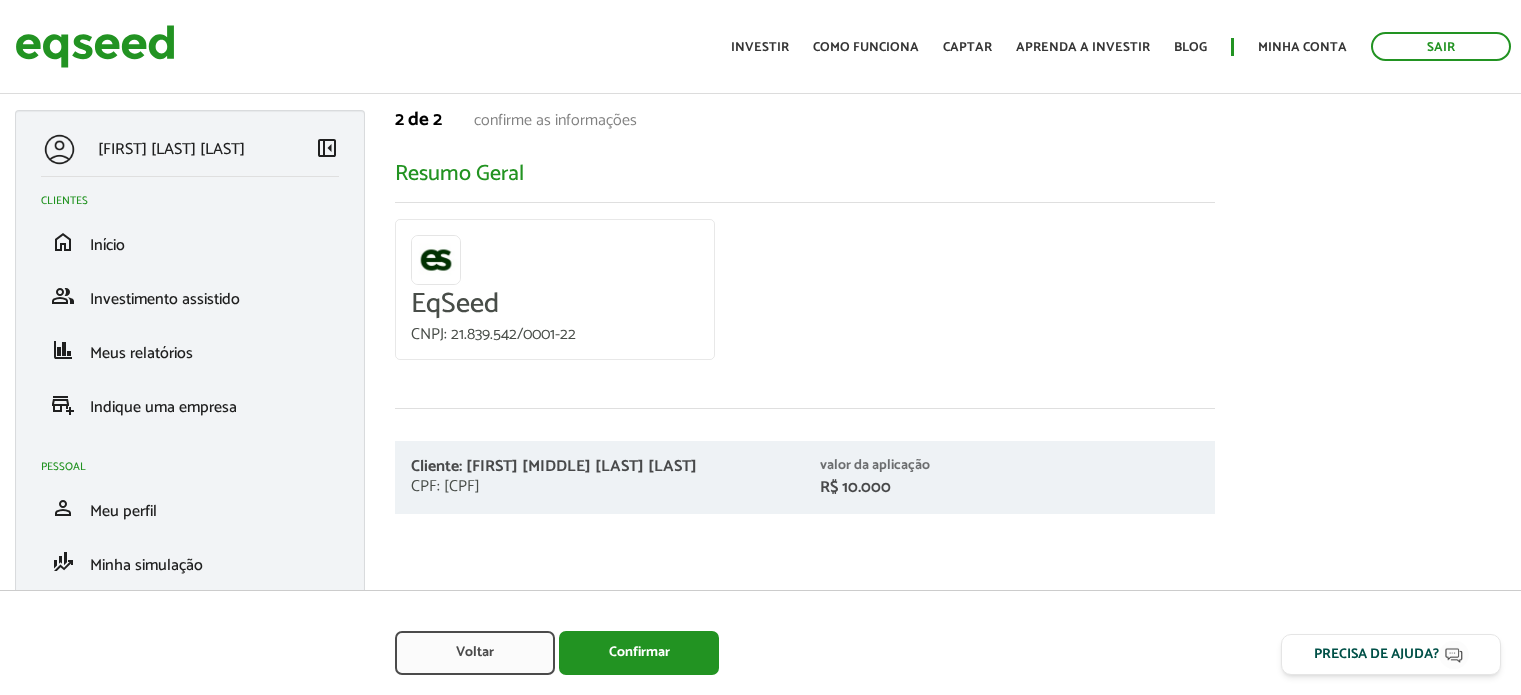 scroll, scrollTop: 0, scrollLeft: 0, axis: both 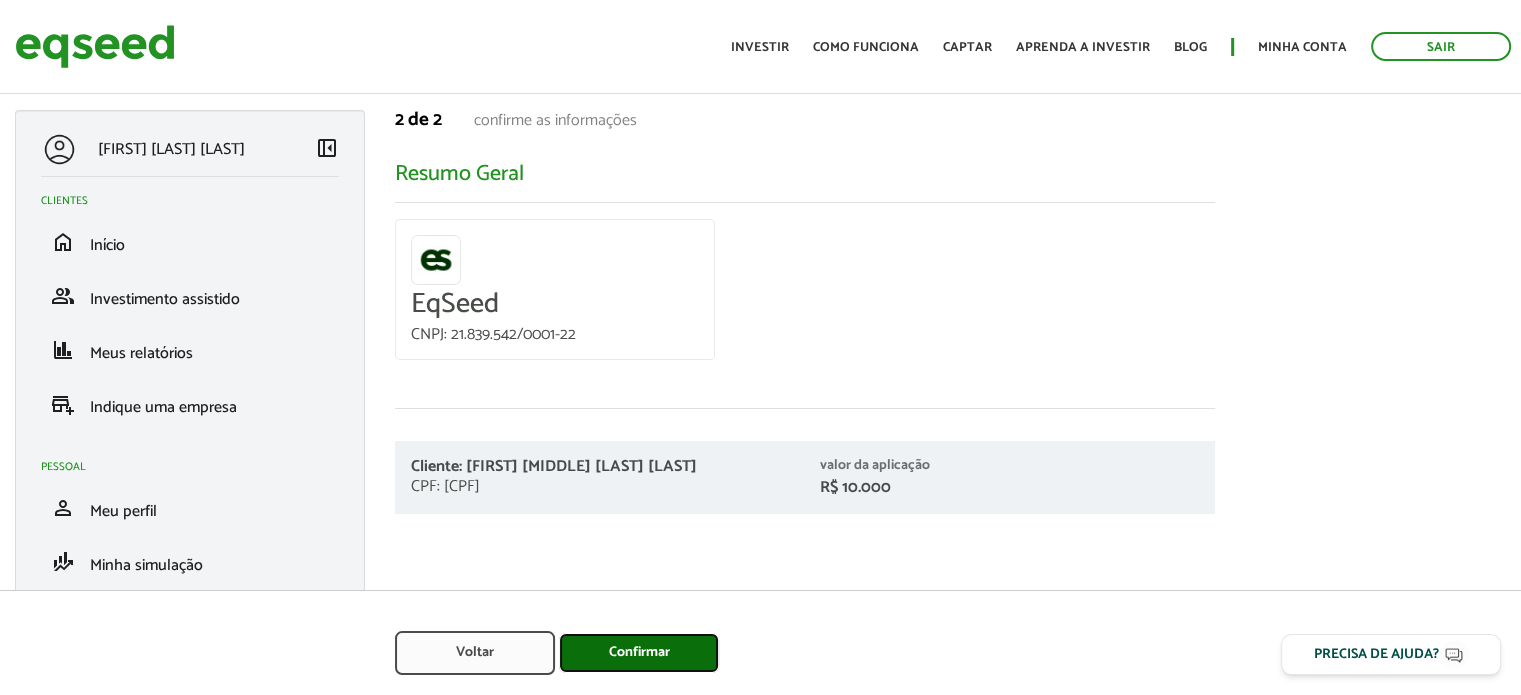 click on "Confirmar" at bounding box center (639, 653) 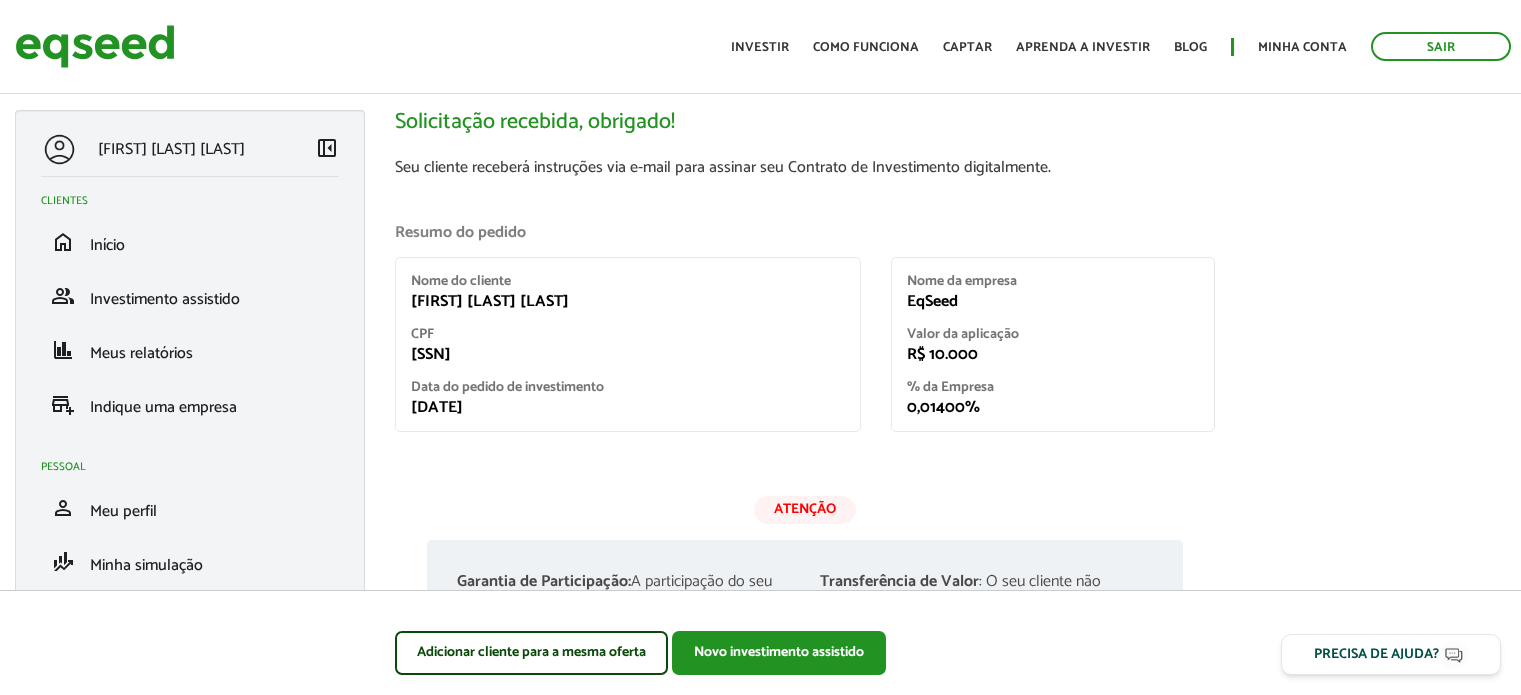 scroll, scrollTop: 0, scrollLeft: 0, axis: both 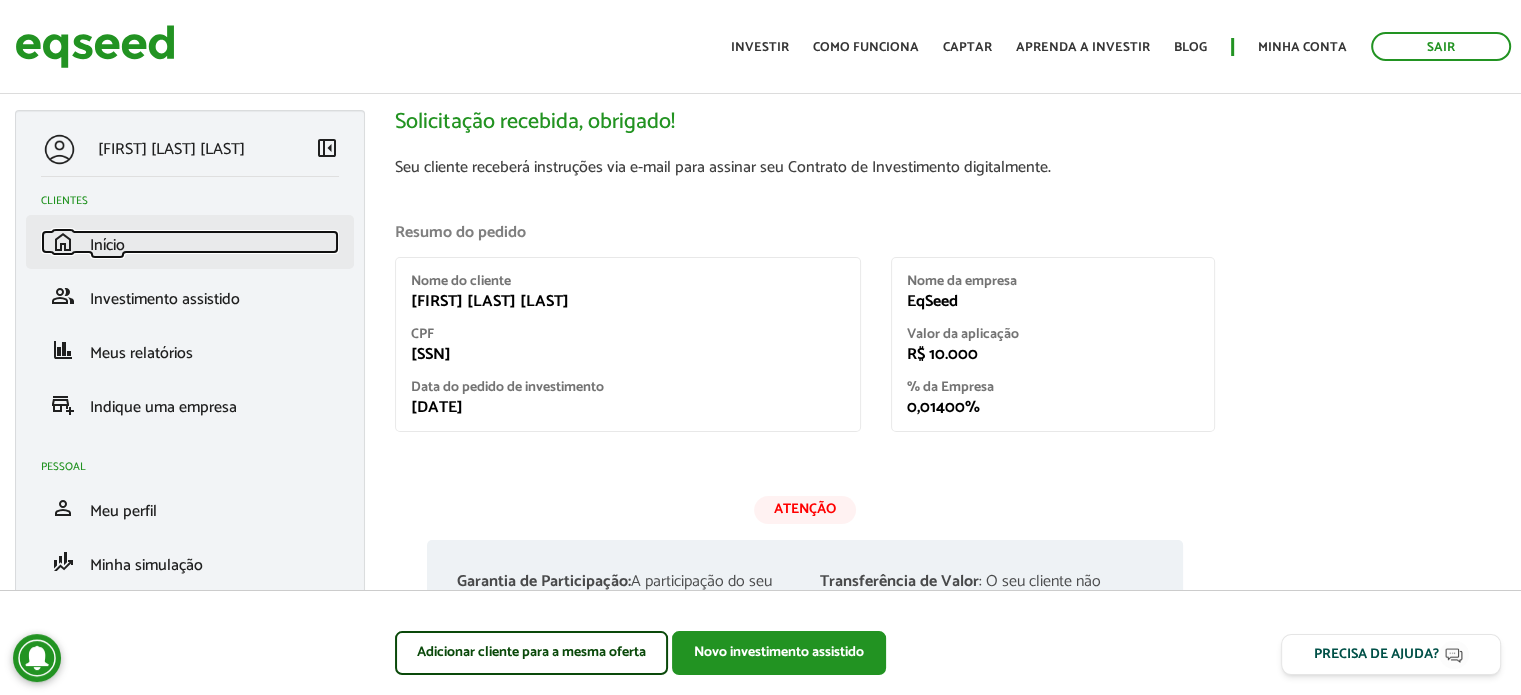 click on "Início" at bounding box center (107, 245) 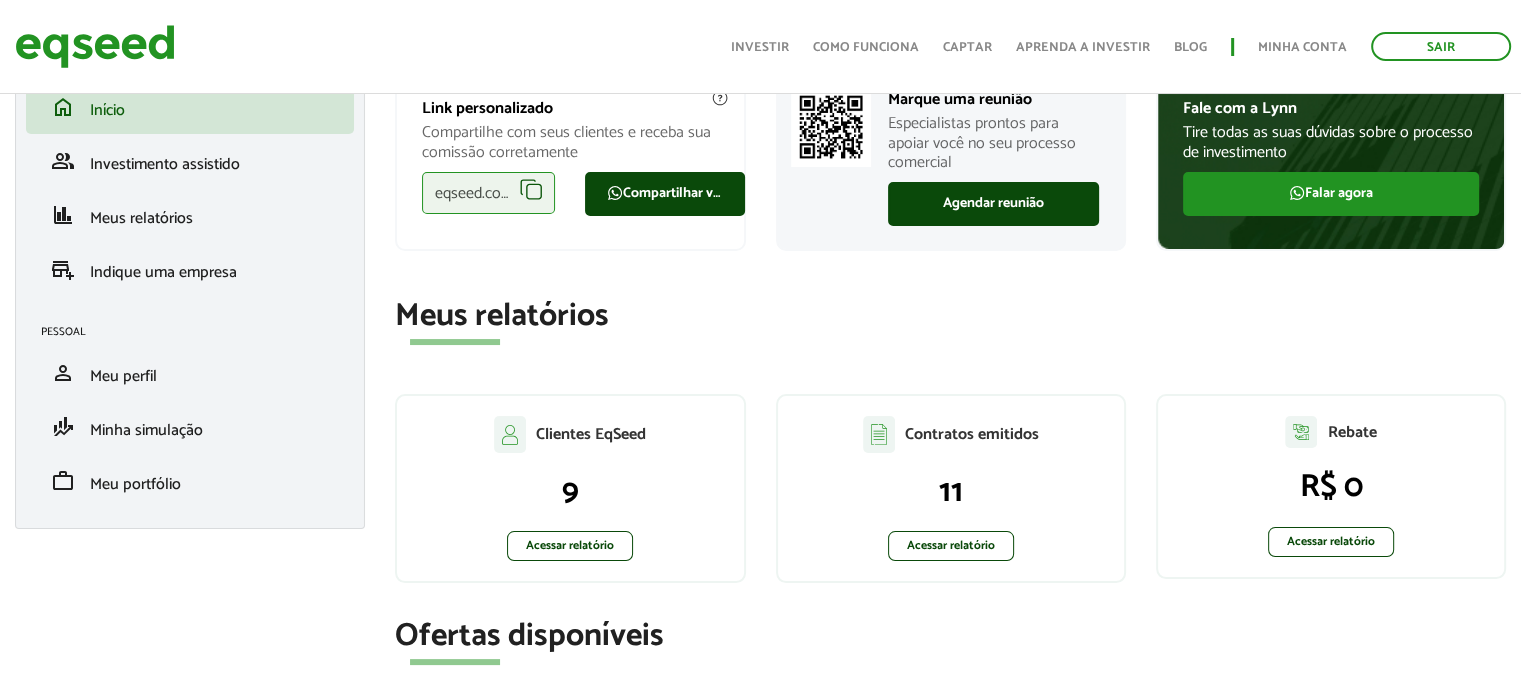 scroll, scrollTop: 0, scrollLeft: 0, axis: both 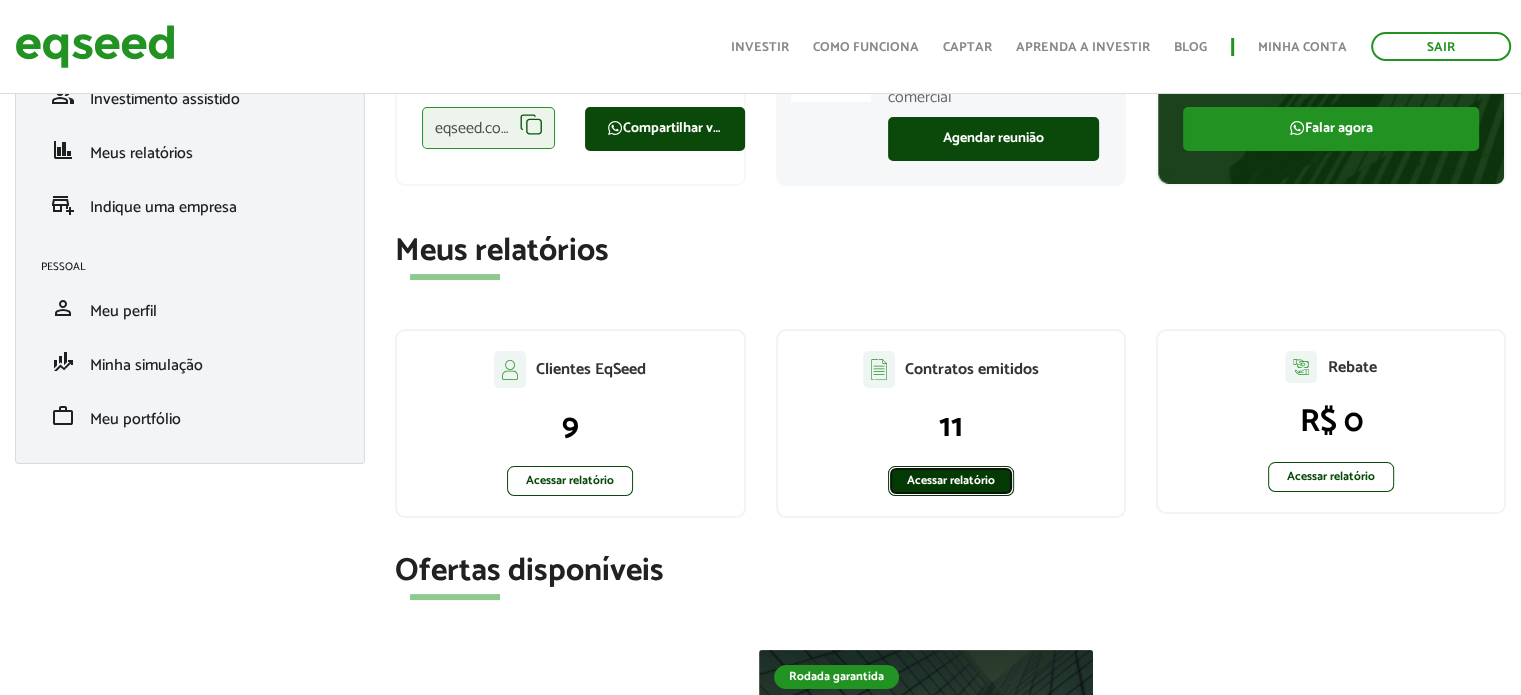 click on "Acessar relatório" at bounding box center [951, 481] 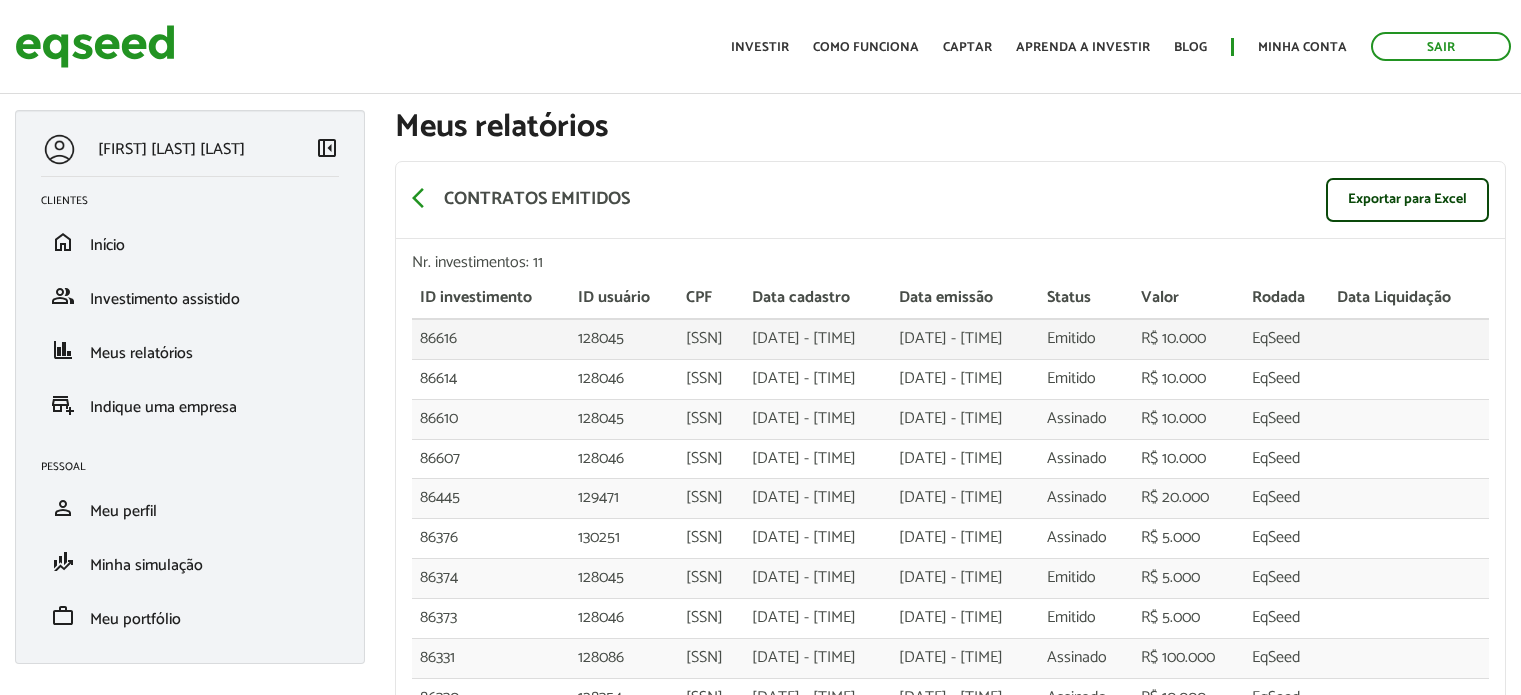 scroll, scrollTop: 0, scrollLeft: 0, axis: both 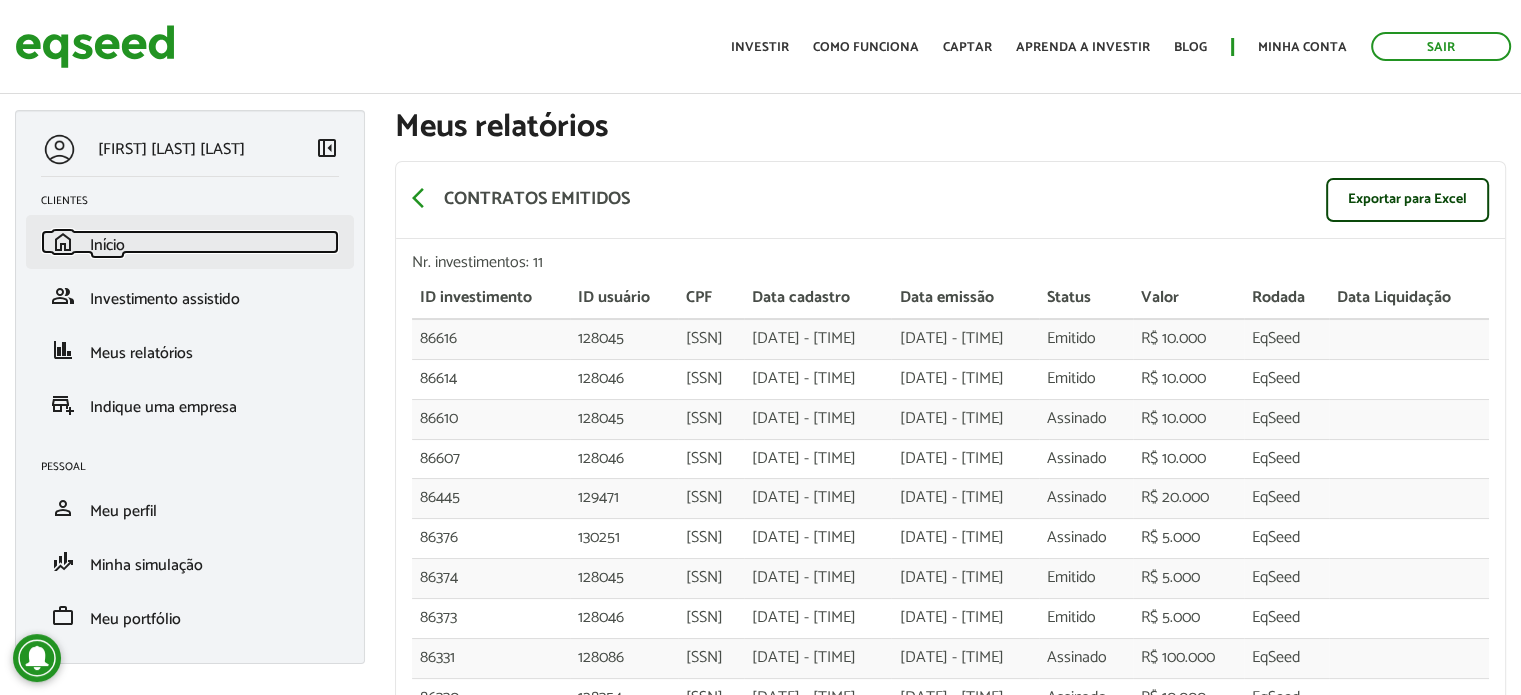 click on "home Início" at bounding box center [190, 242] 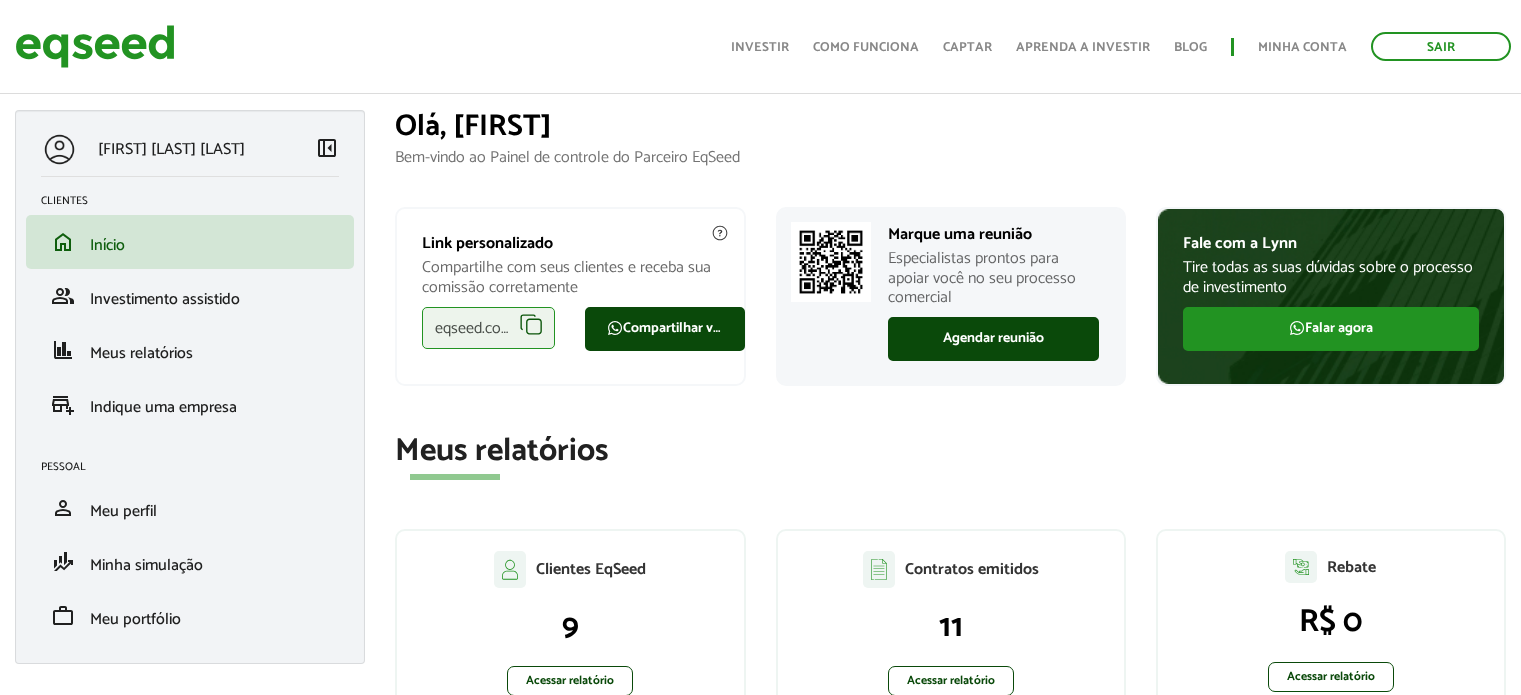 scroll, scrollTop: 400, scrollLeft: 0, axis: vertical 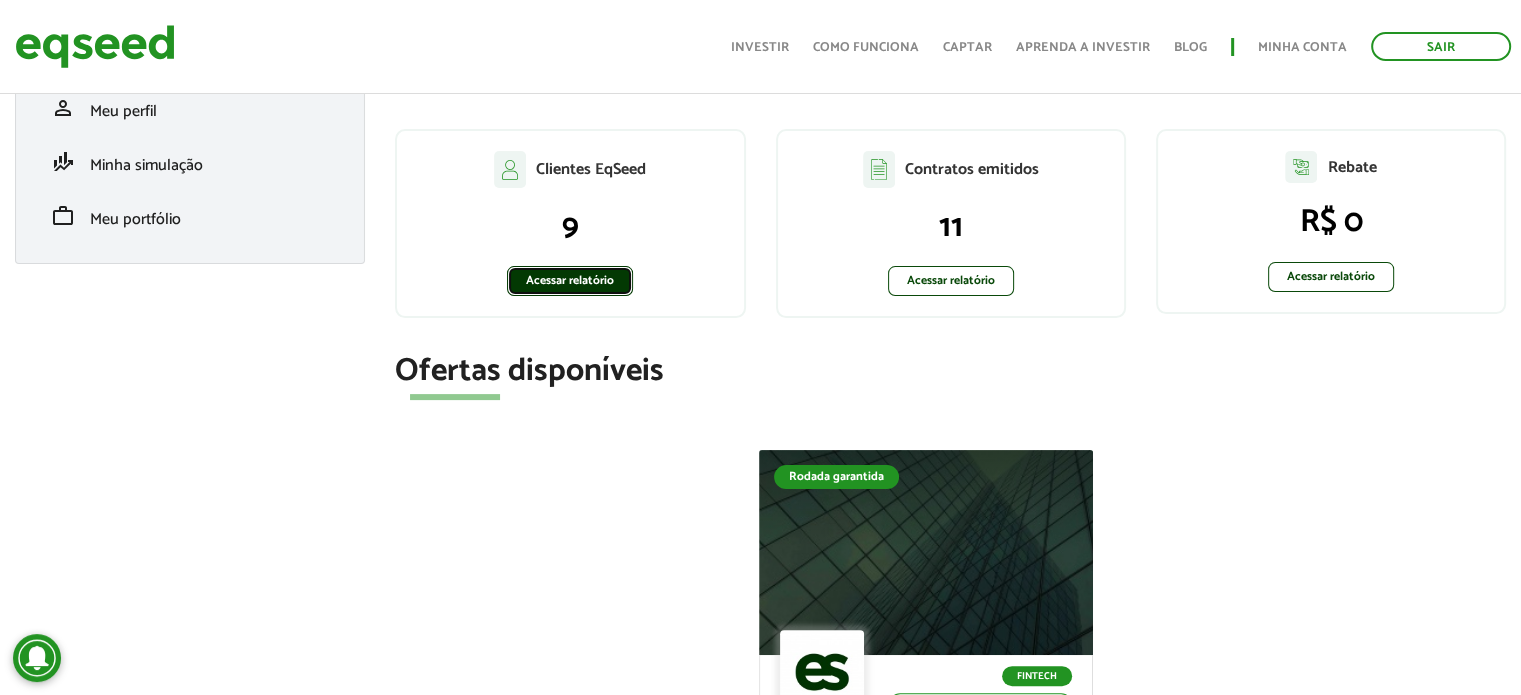 click on "Acessar relatório" at bounding box center [570, 281] 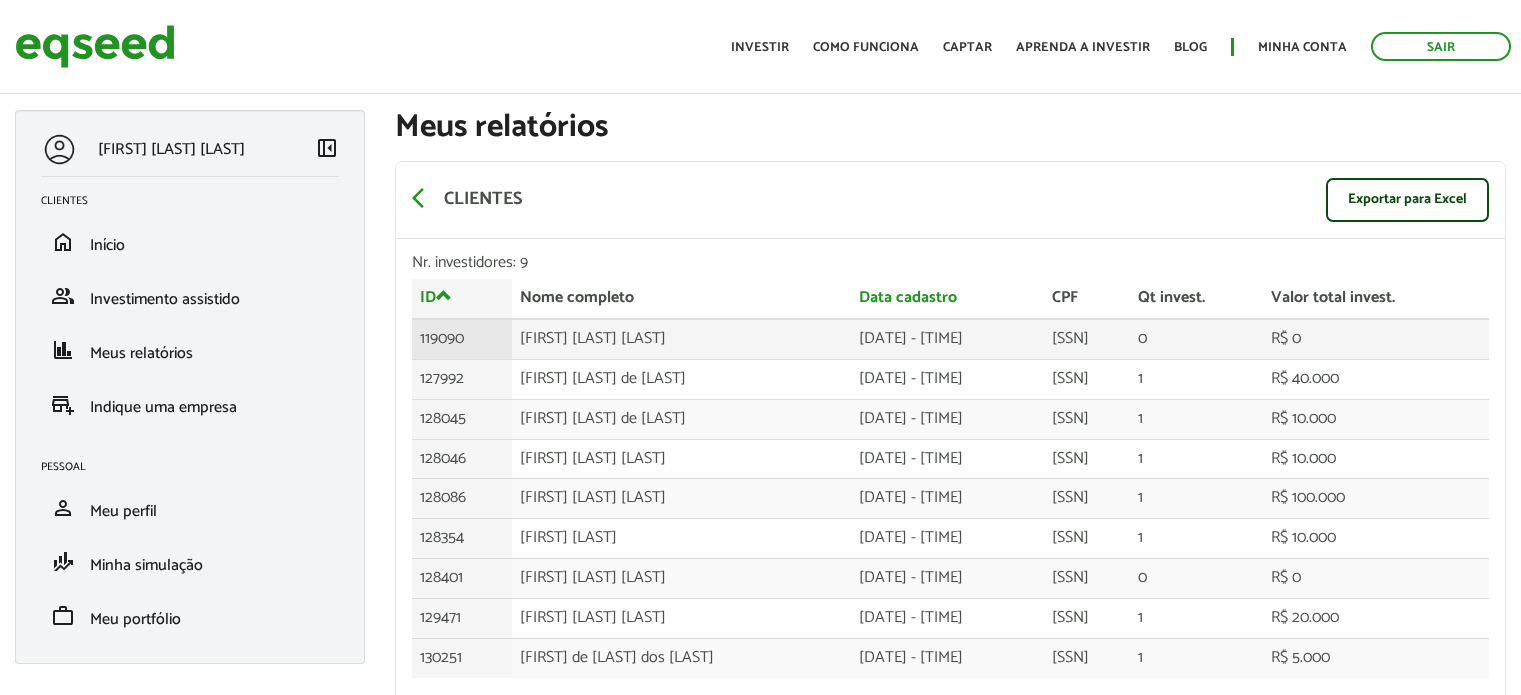 scroll, scrollTop: 0, scrollLeft: 0, axis: both 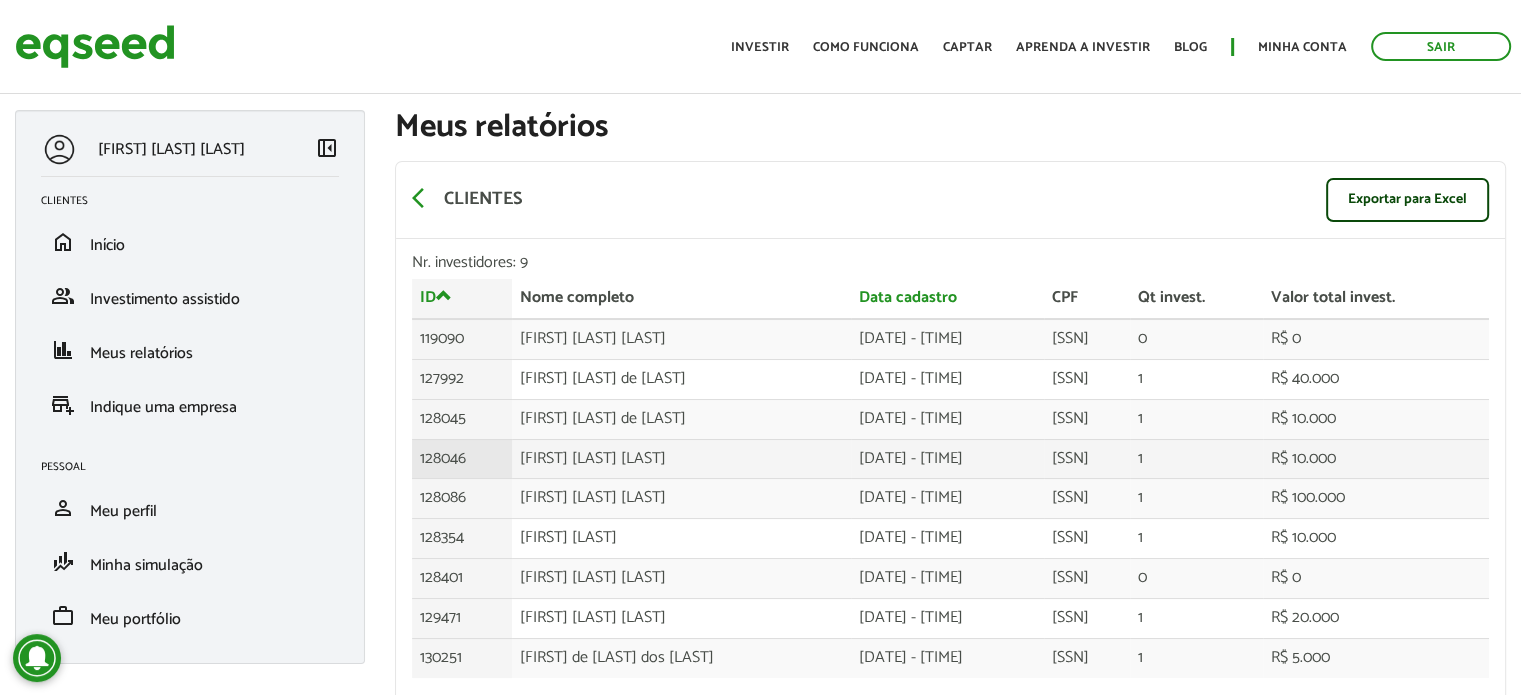 click on "128046" at bounding box center (462, 339) 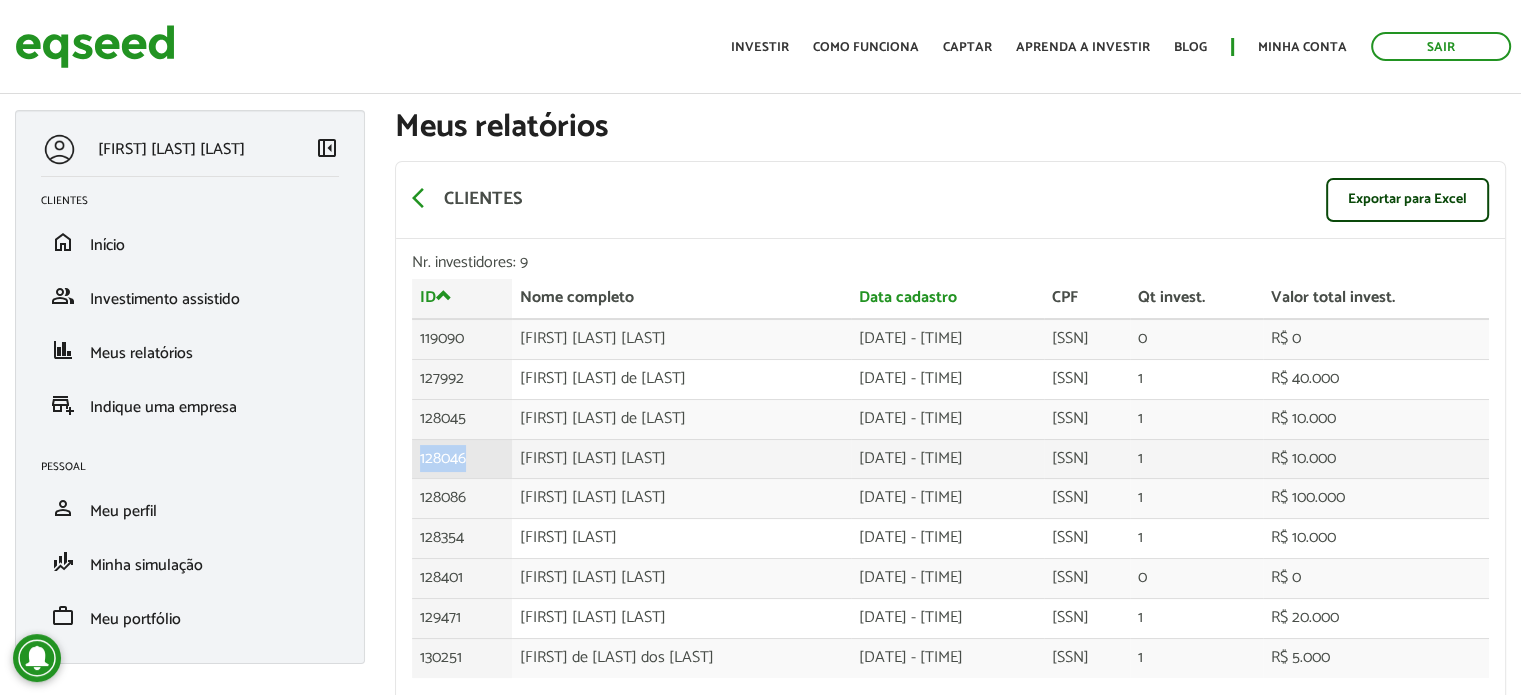 click on "128046" at bounding box center [462, 339] 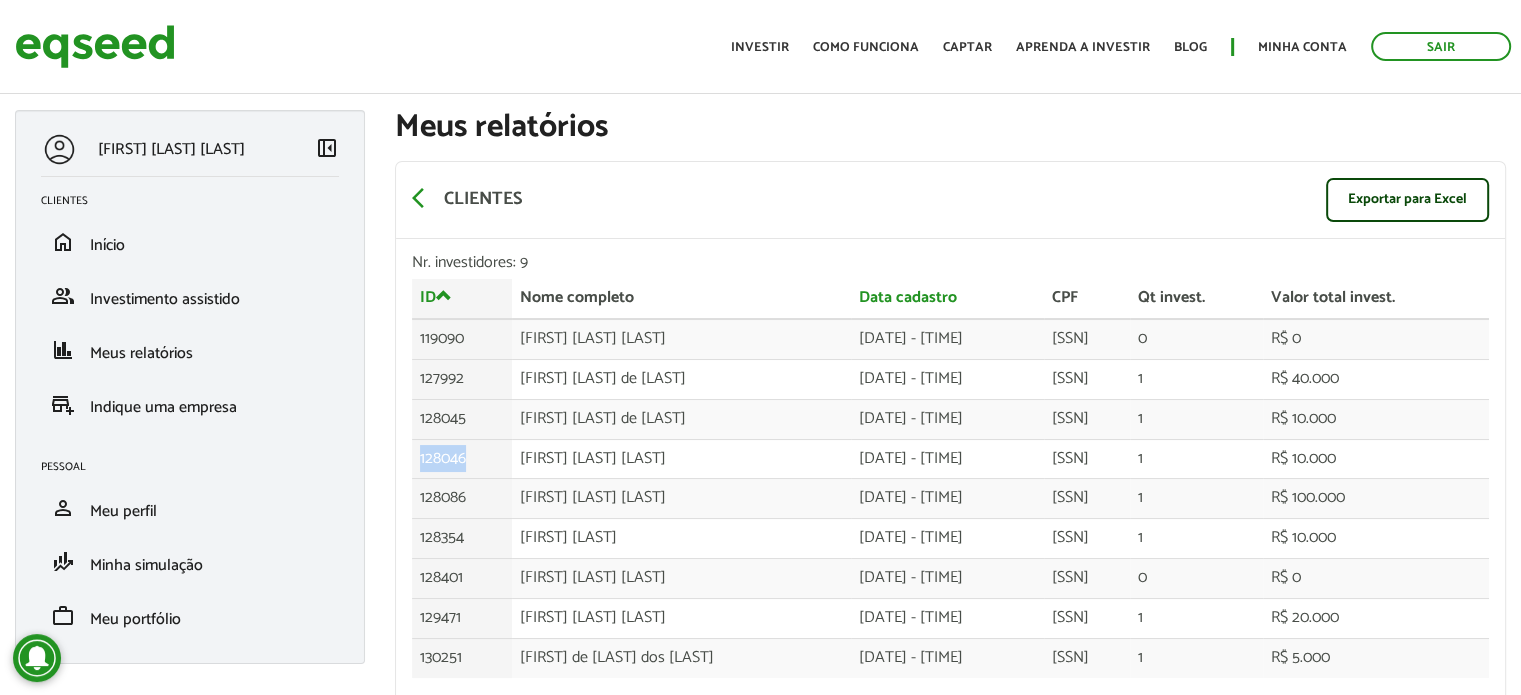 copy on "128046" 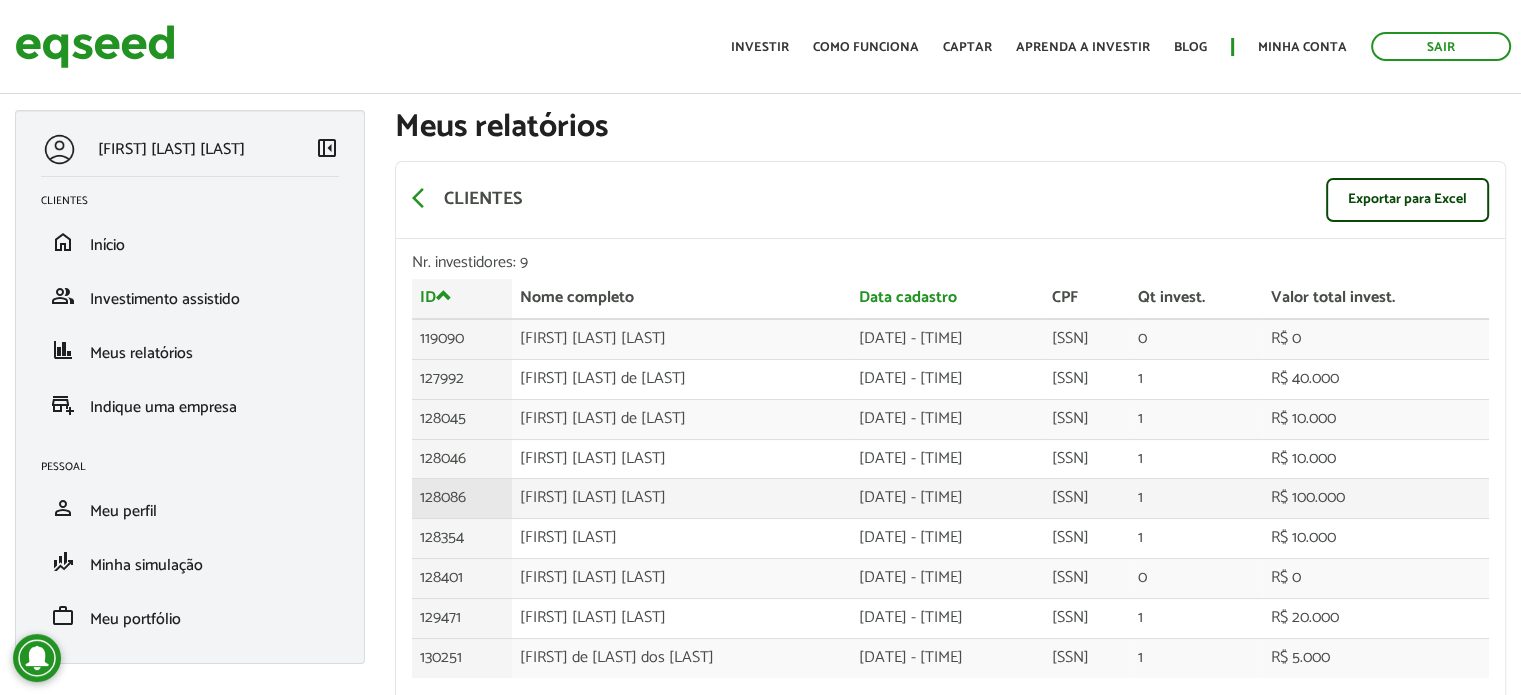 click on "128086" at bounding box center (462, 339) 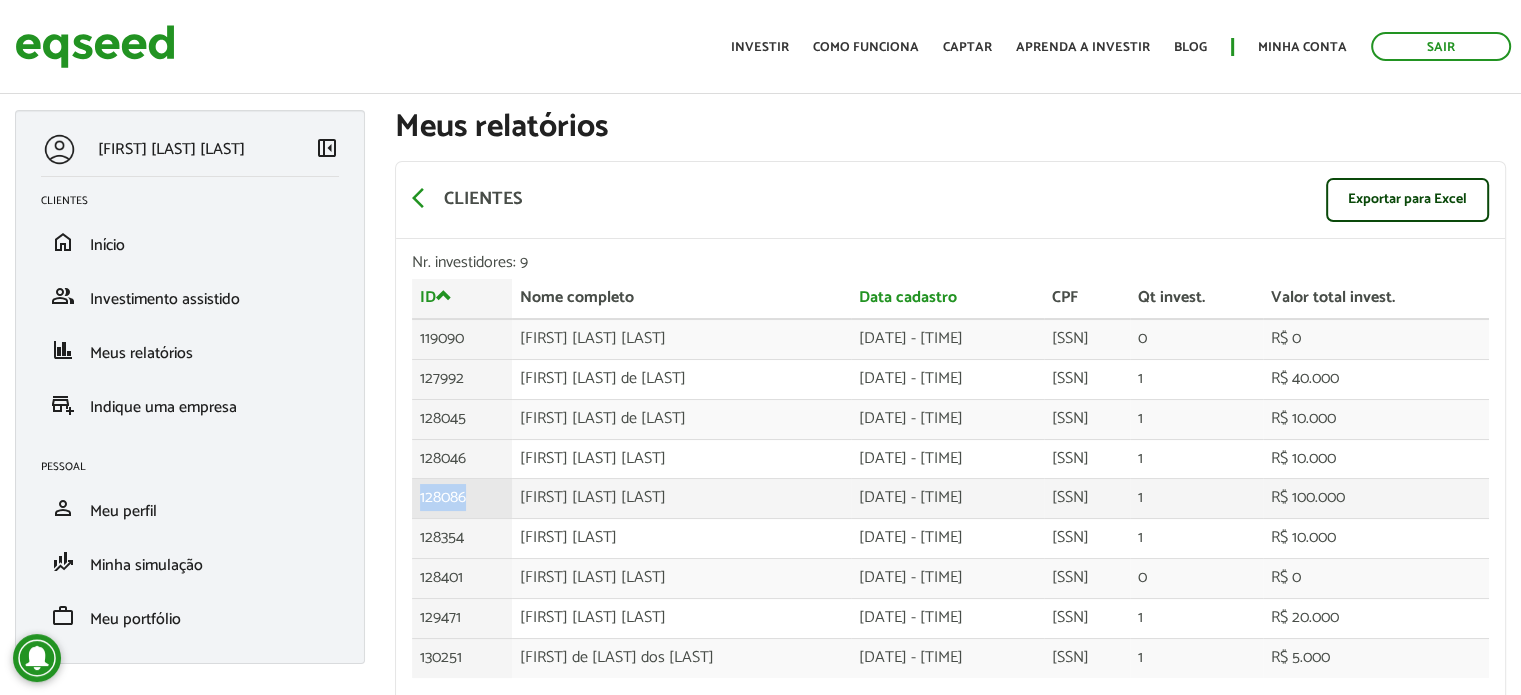 click on "128086" at bounding box center (462, 339) 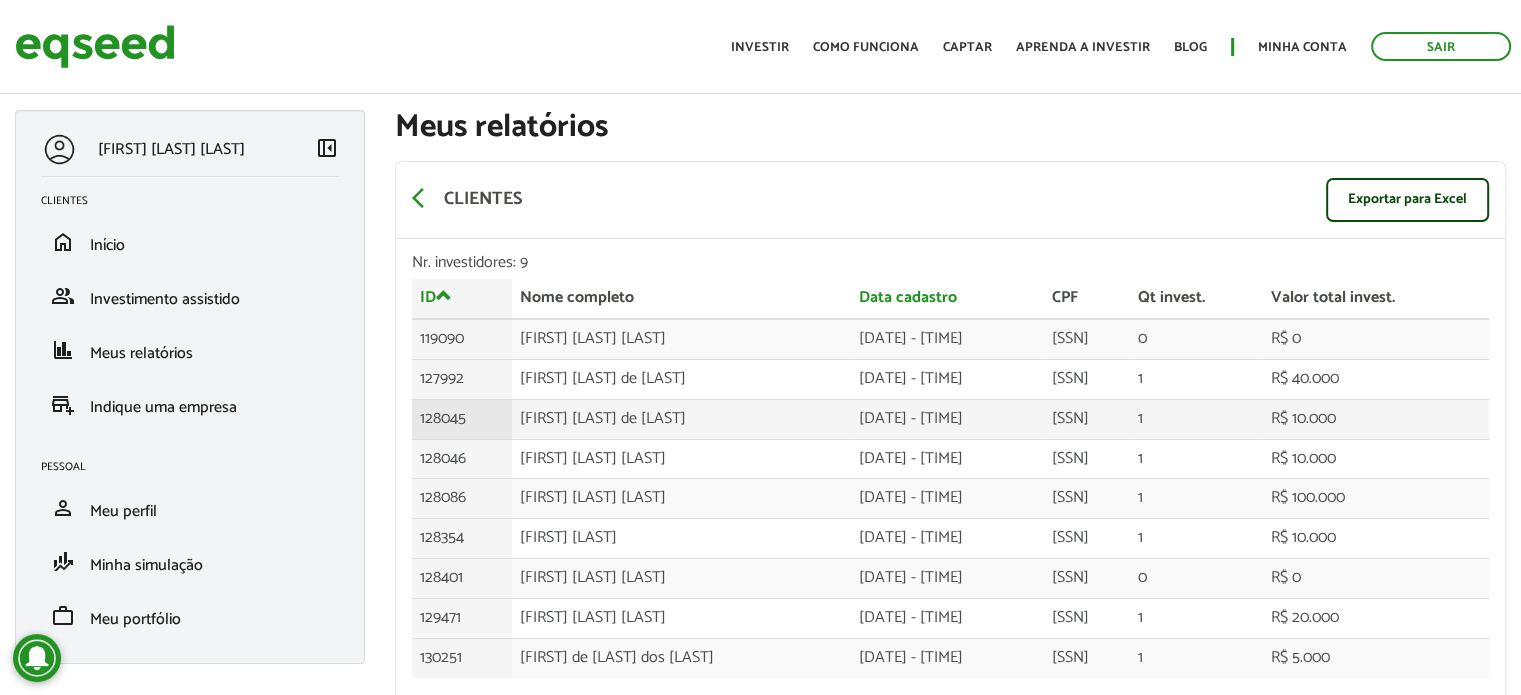 click on "128045" at bounding box center [462, 339] 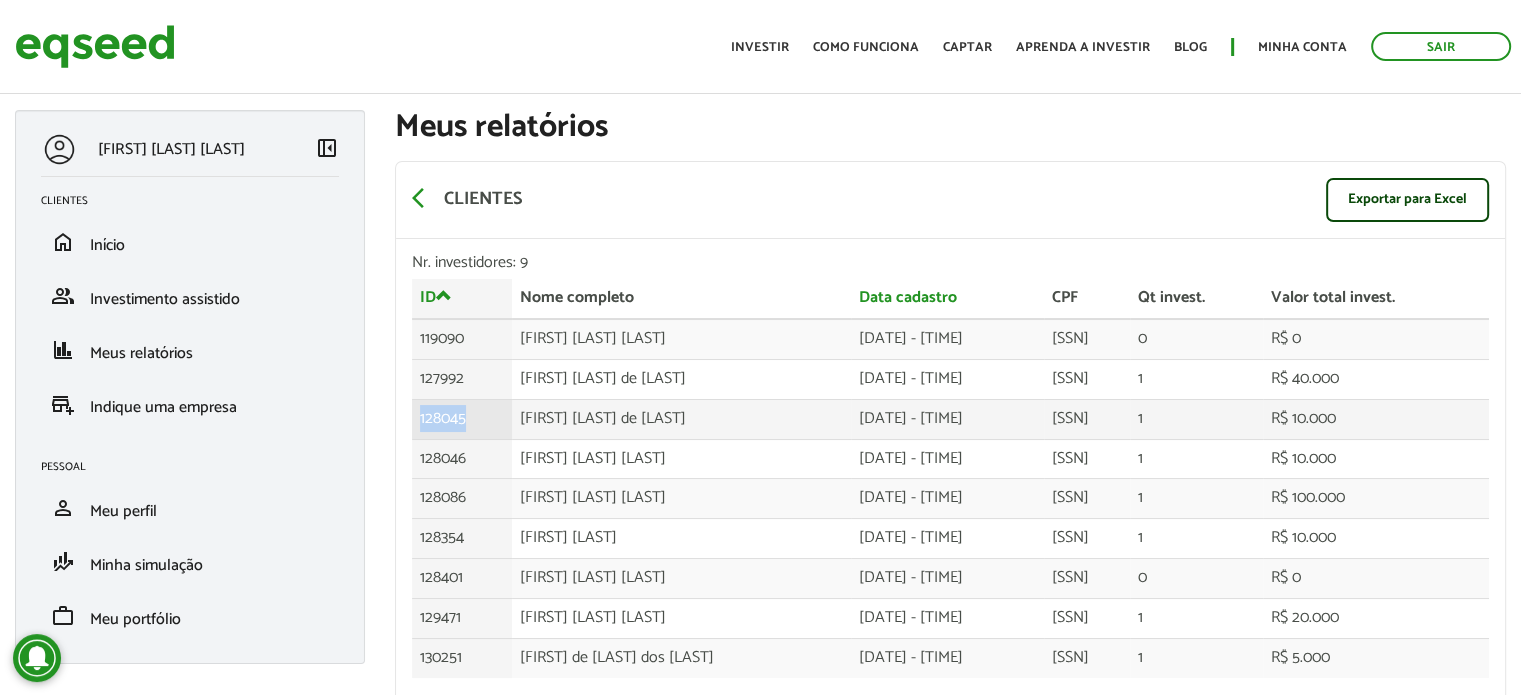click on "128045" at bounding box center [462, 339] 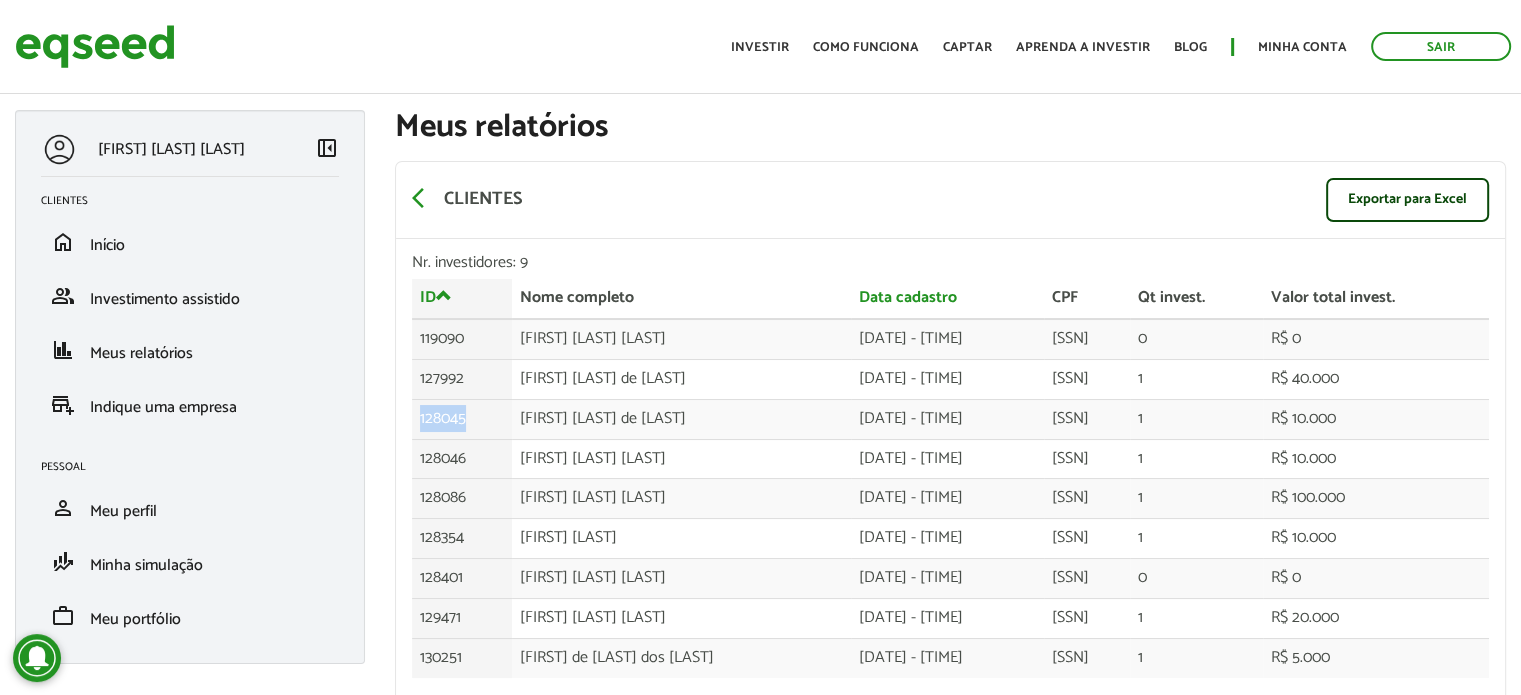 copy on "128045" 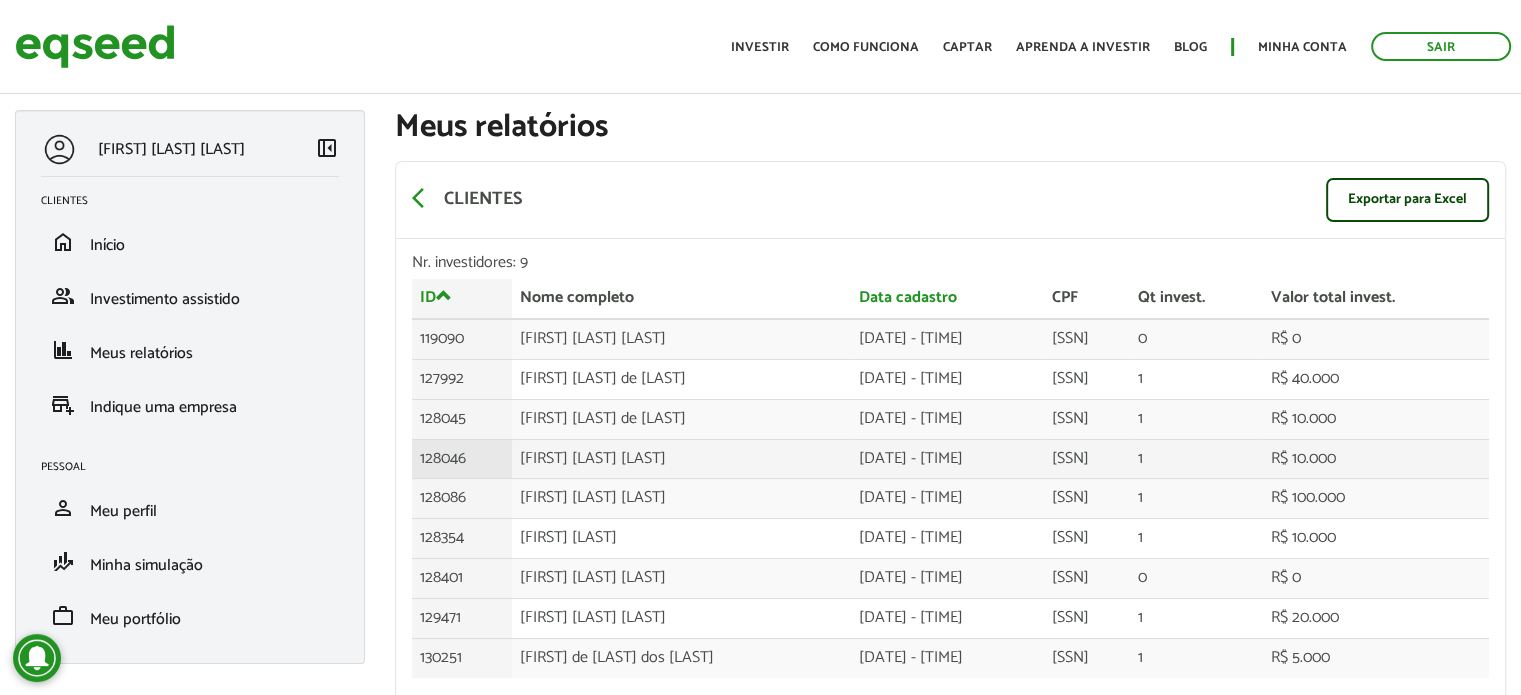 drag, startPoint x: 1075, startPoint y: 409, endPoint x: 1310, endPoint y: 473, distance: 243.55902 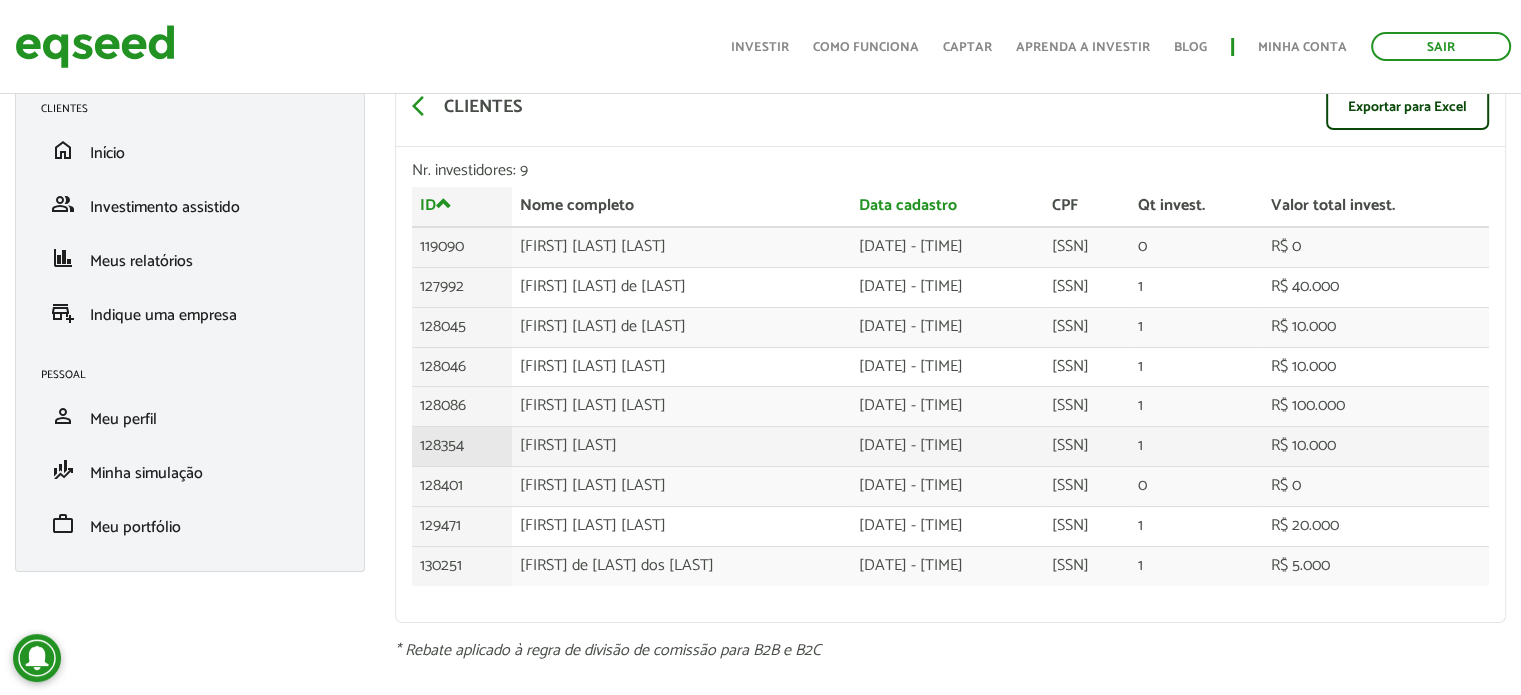 scroll, scrollTop: 92, scrollLeft: 0, axis: vertical 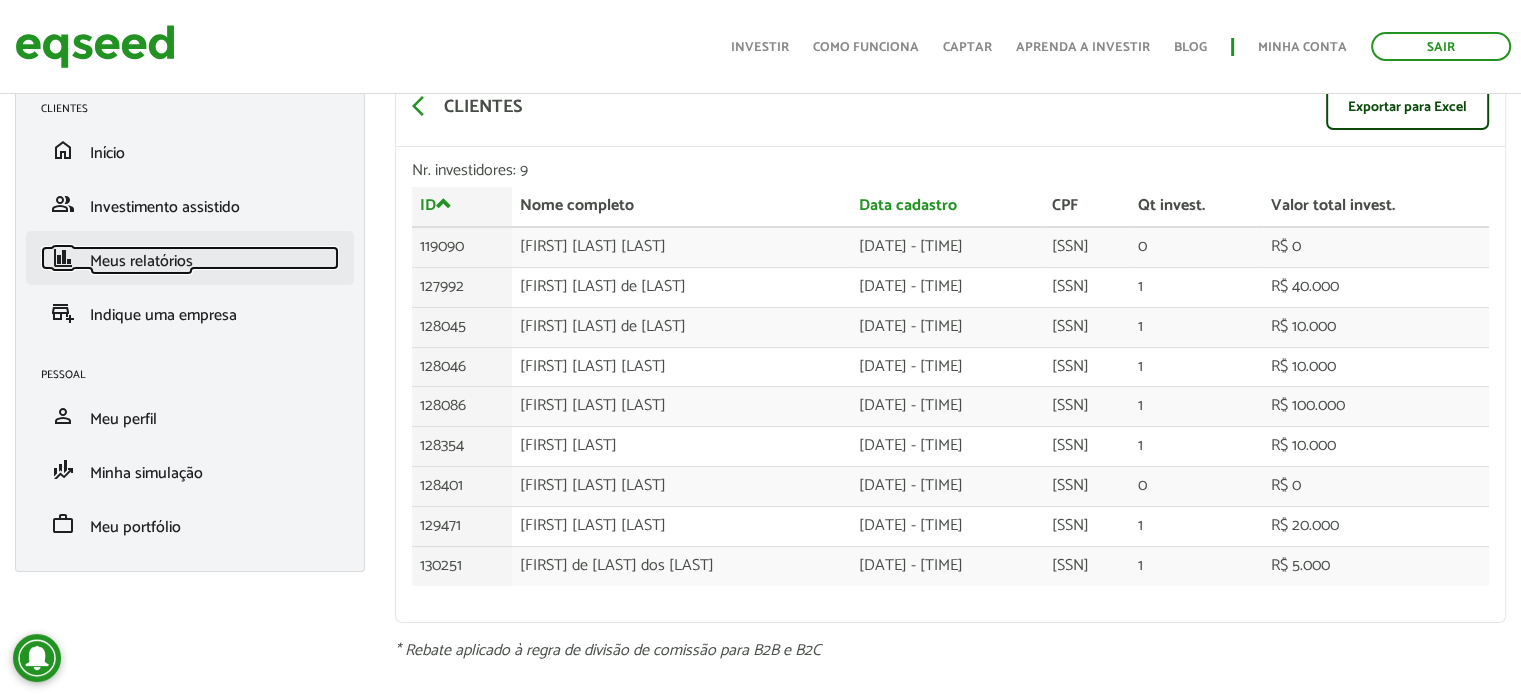 click on "Meus relatórios" at bounding box center [141, 261] 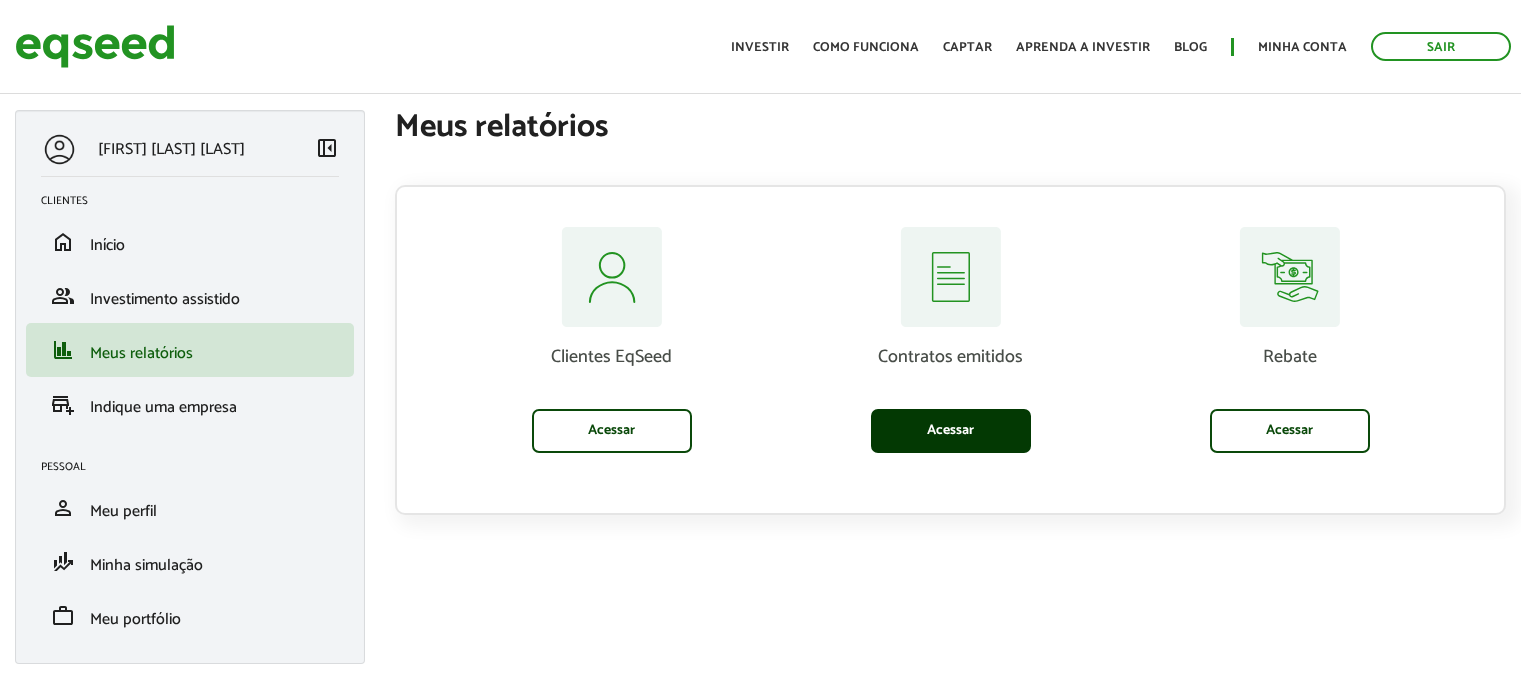 scroll, scrollTop: 0, scrollLeft: 0, axis: both 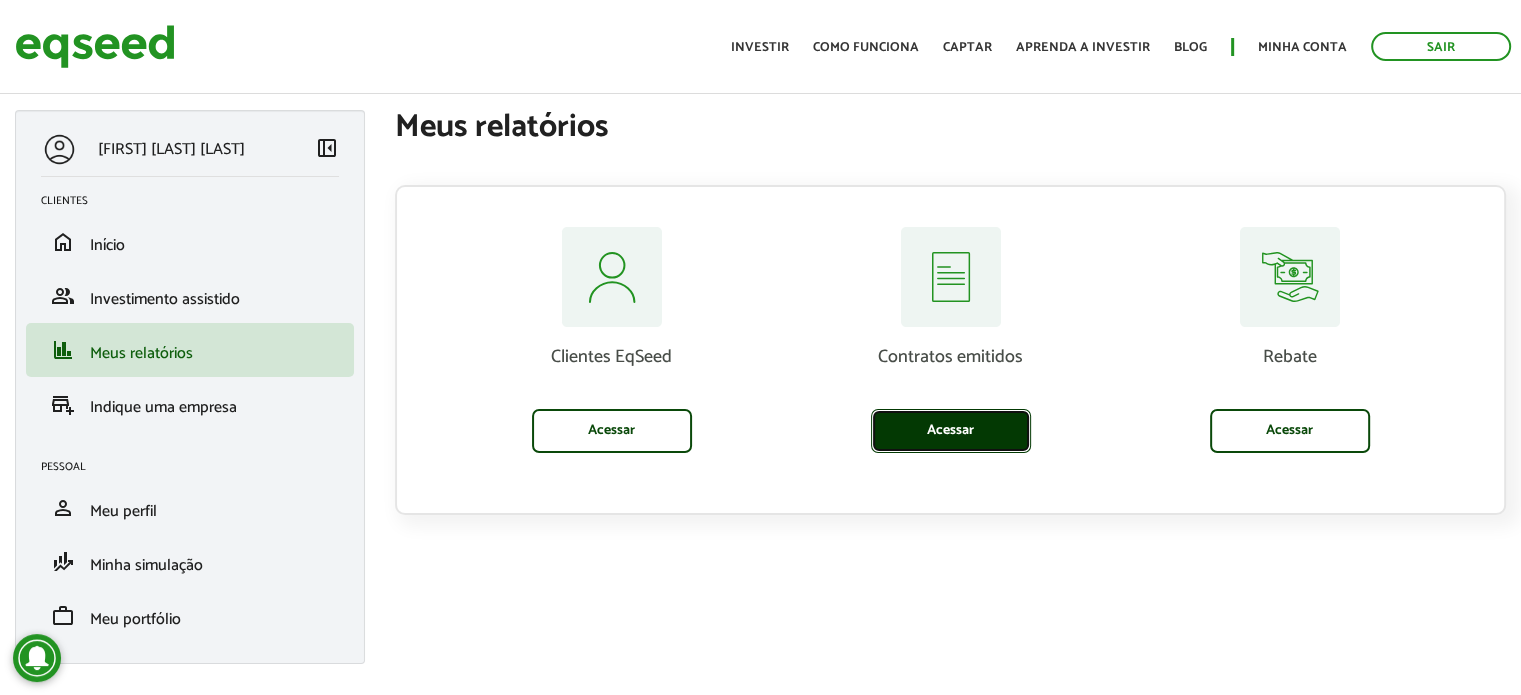 click on "Acessar" at bounding box center [951, 431] 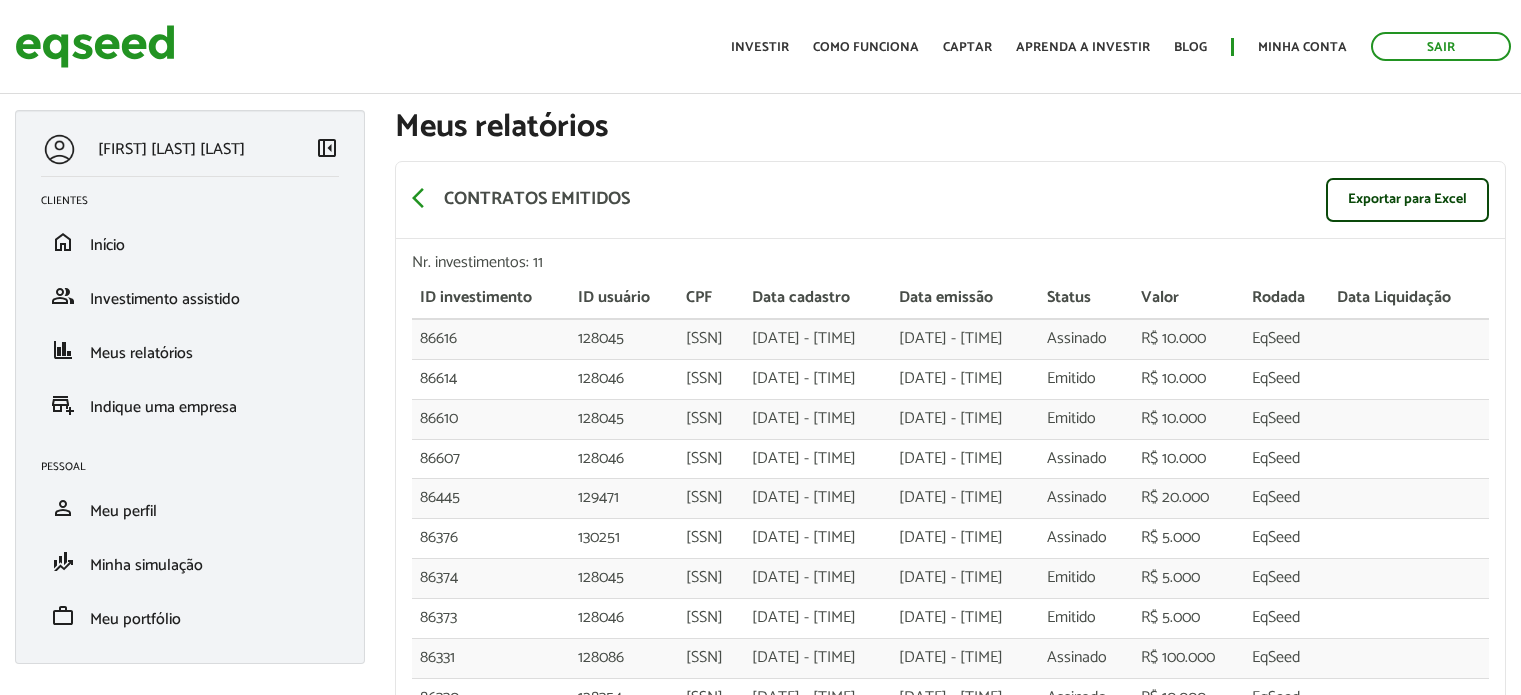 scroll, scrollTop: 0, scrollLeft: 0, axis: both 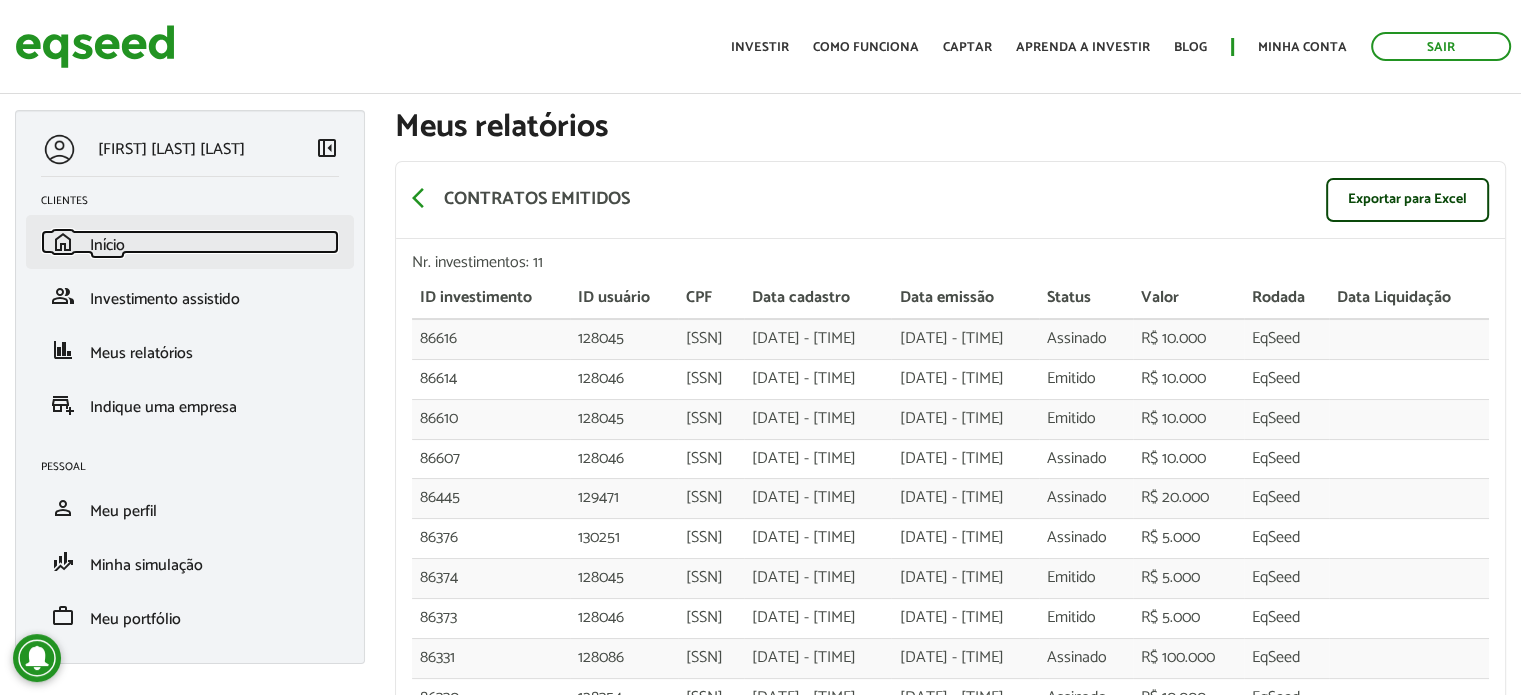 click on "home Início" at bounding box center [190, 242] 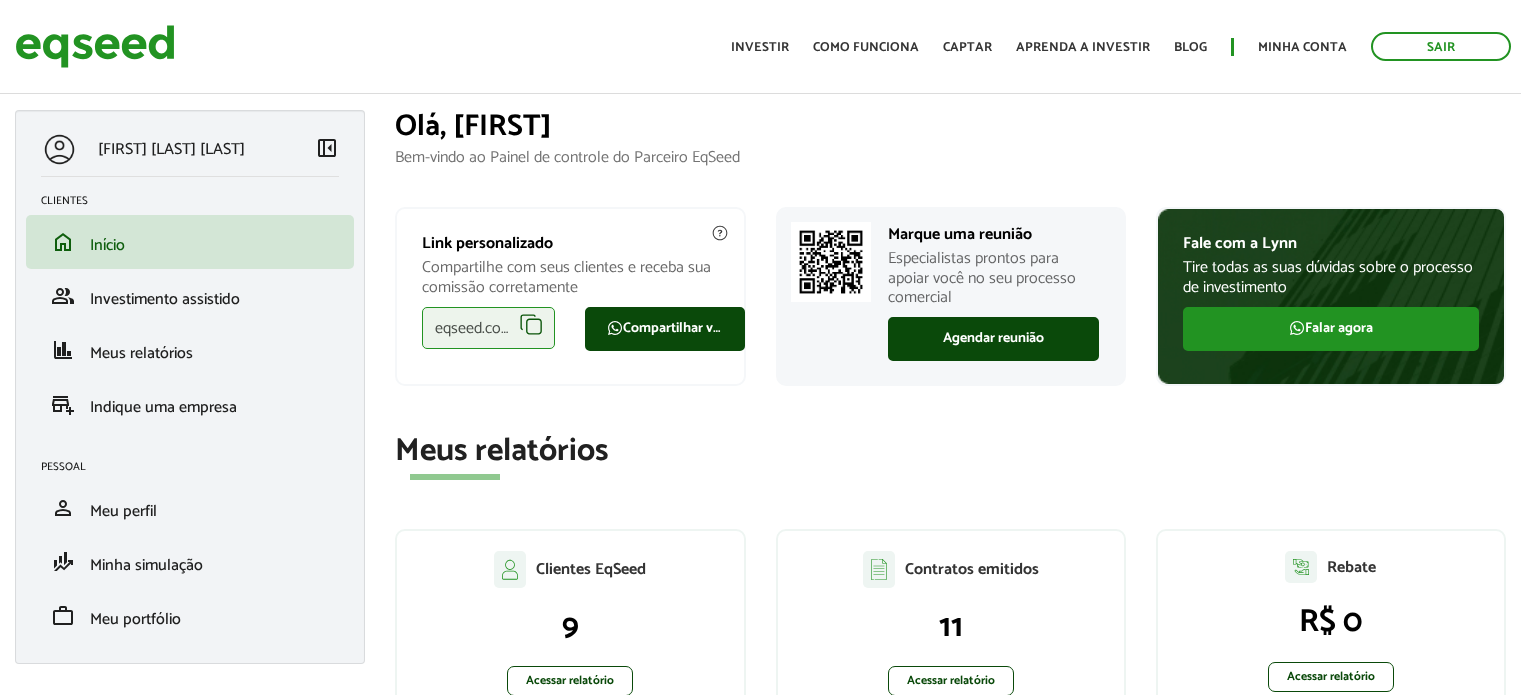 scroll, scrollTop: 0, scrollLeft: 0, axis: both 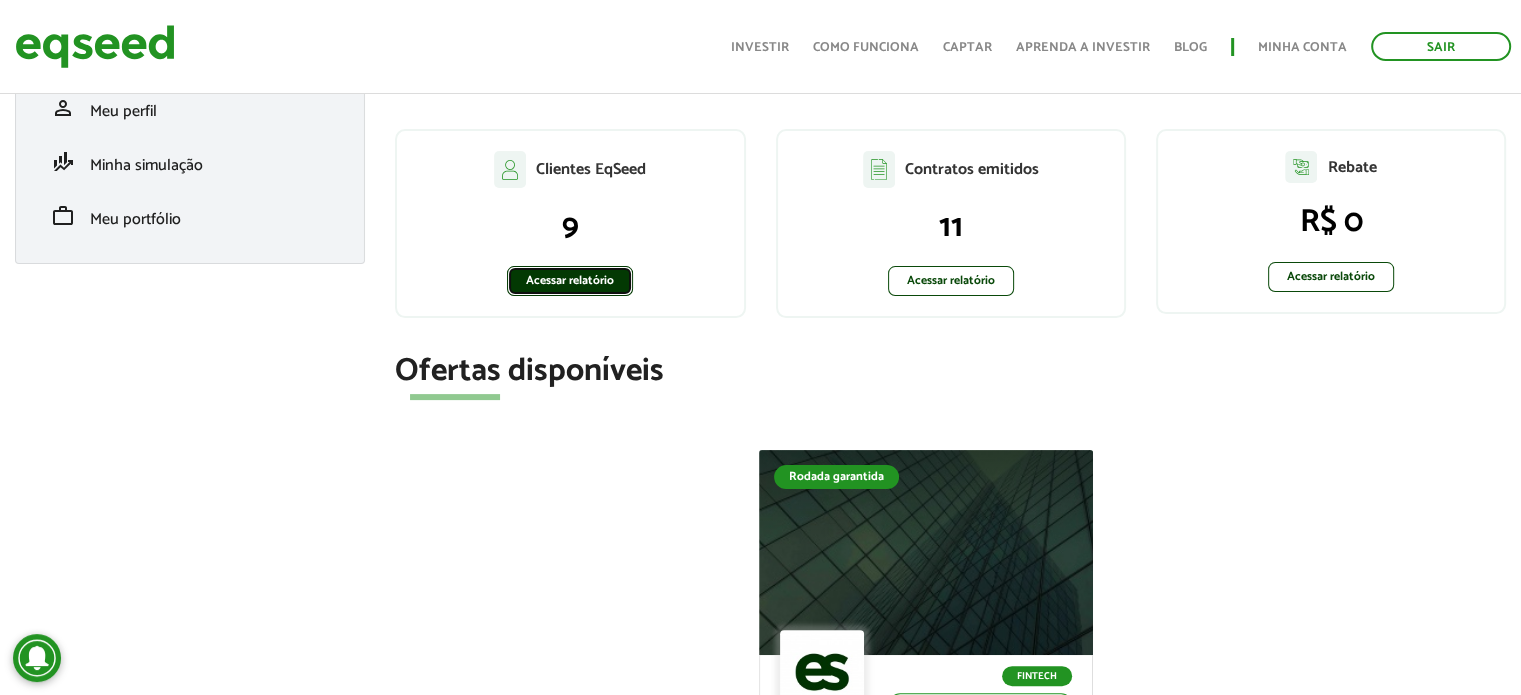 click on "Acessar relatório" at bounding box center (570, 281) 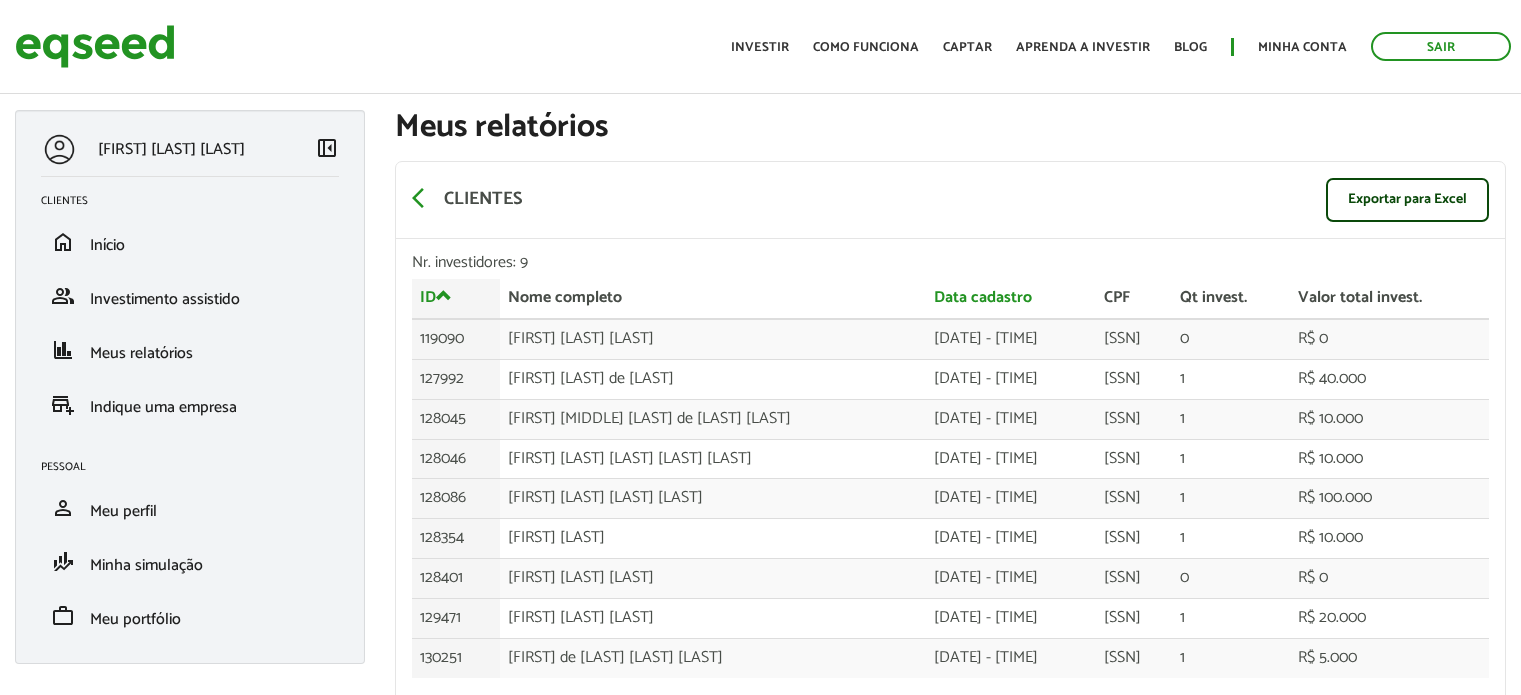 scroll, scrollTop: 0, scrollLeft: 0, axis: both 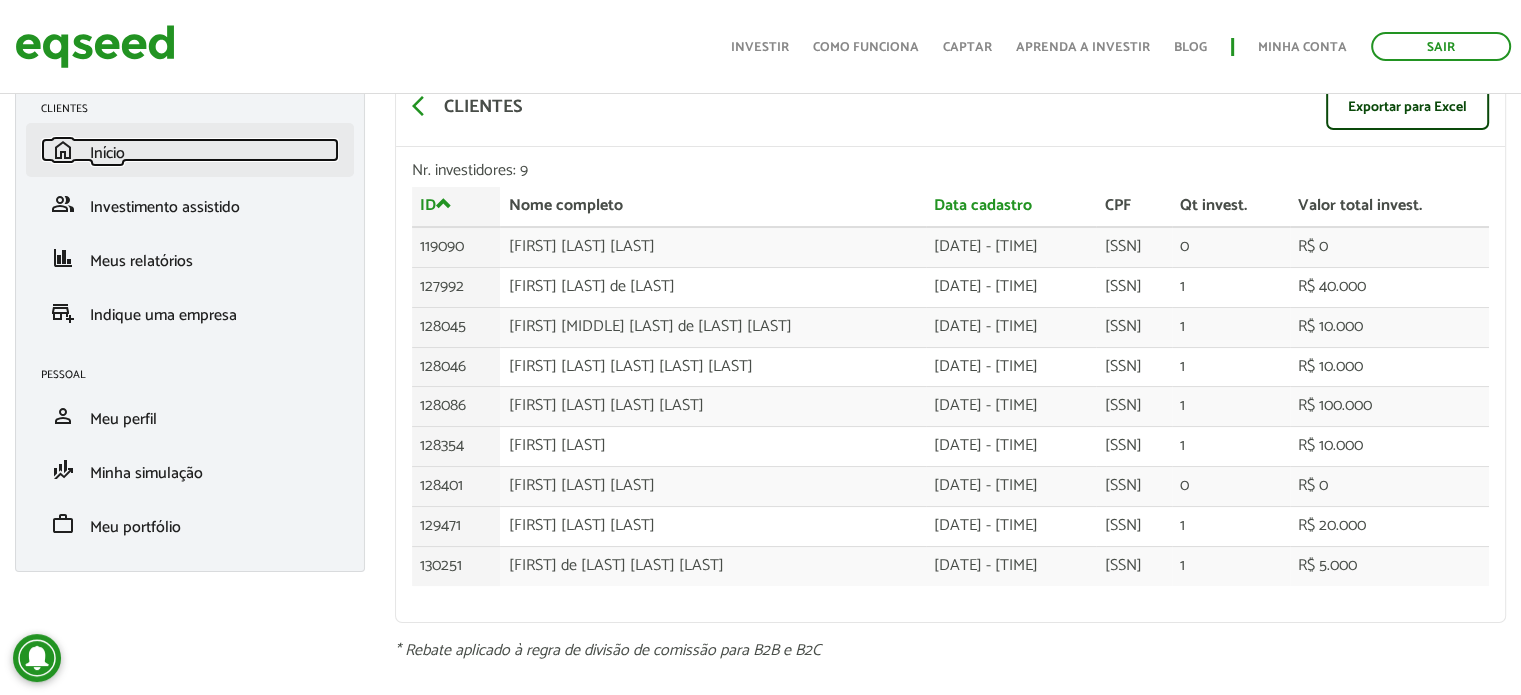 click on "Início" at bounding box center (107, 153) 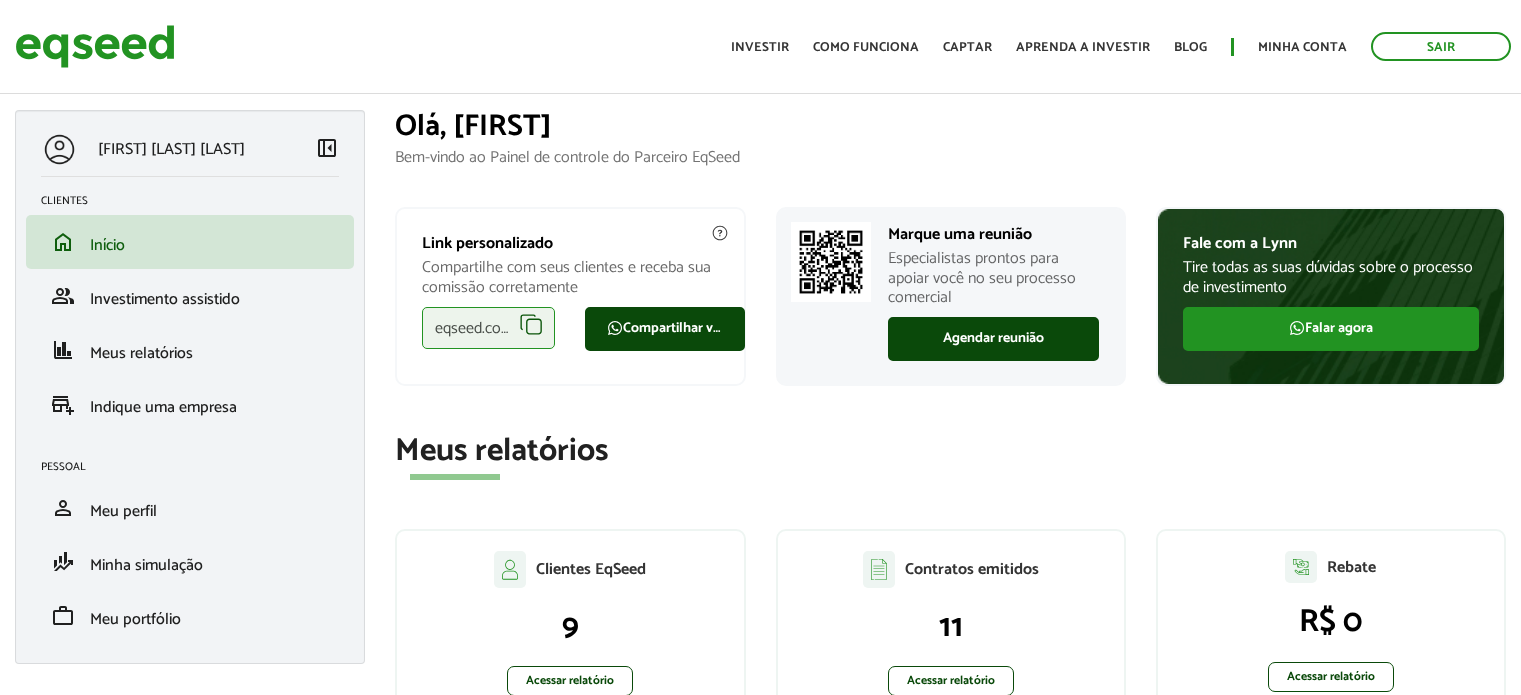 scroll, scrollTop: 0, scrollLeft: 0, axis: both 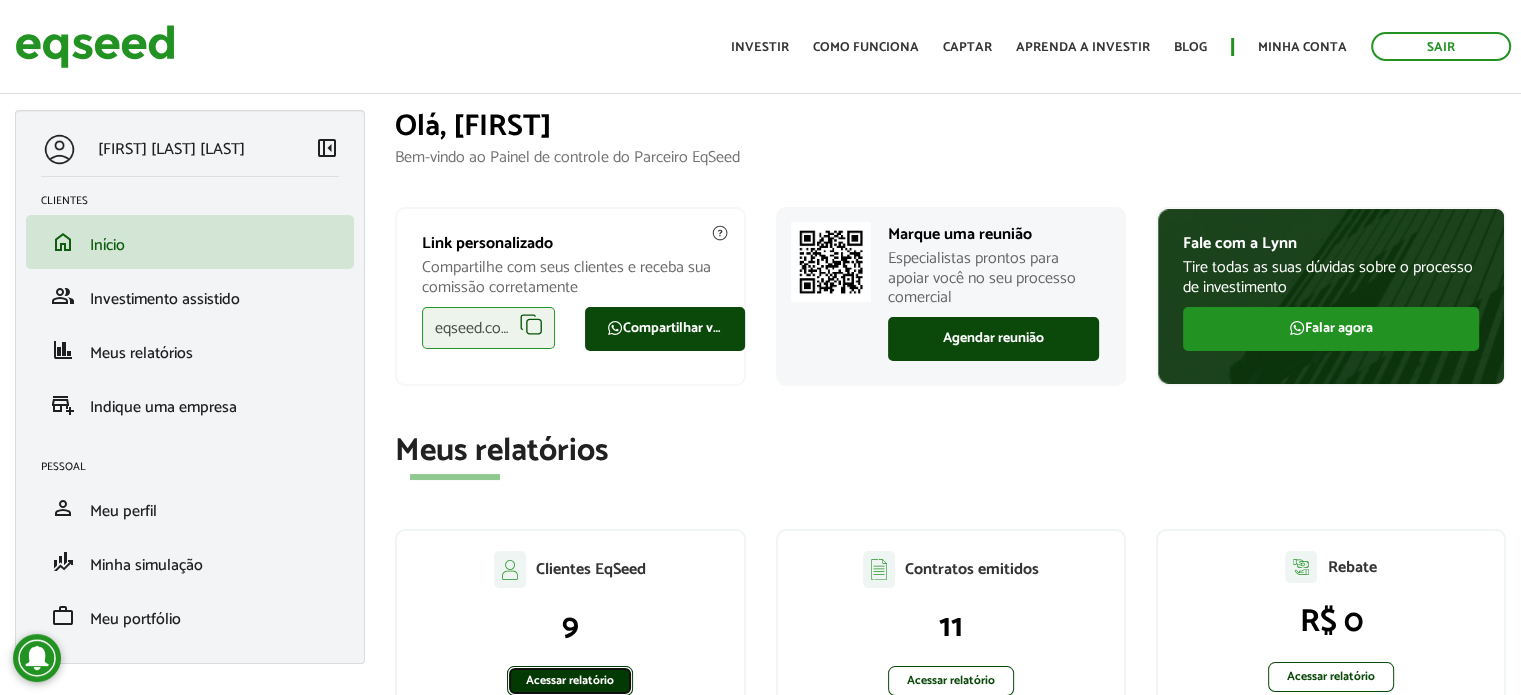 click on "Acessar relatório" at bounding box center [570, 681] 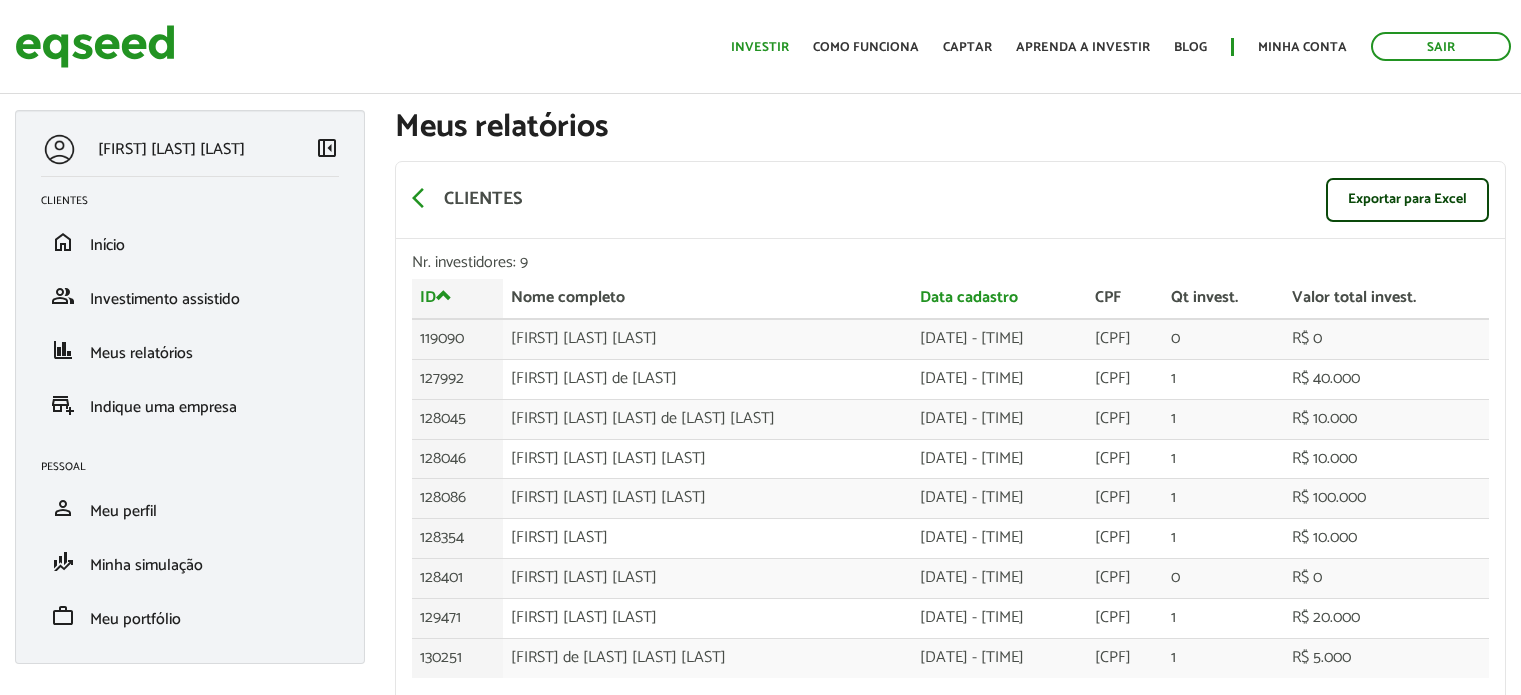 scroll, scrollTop: 0, scrollLeft: 0, axis: both 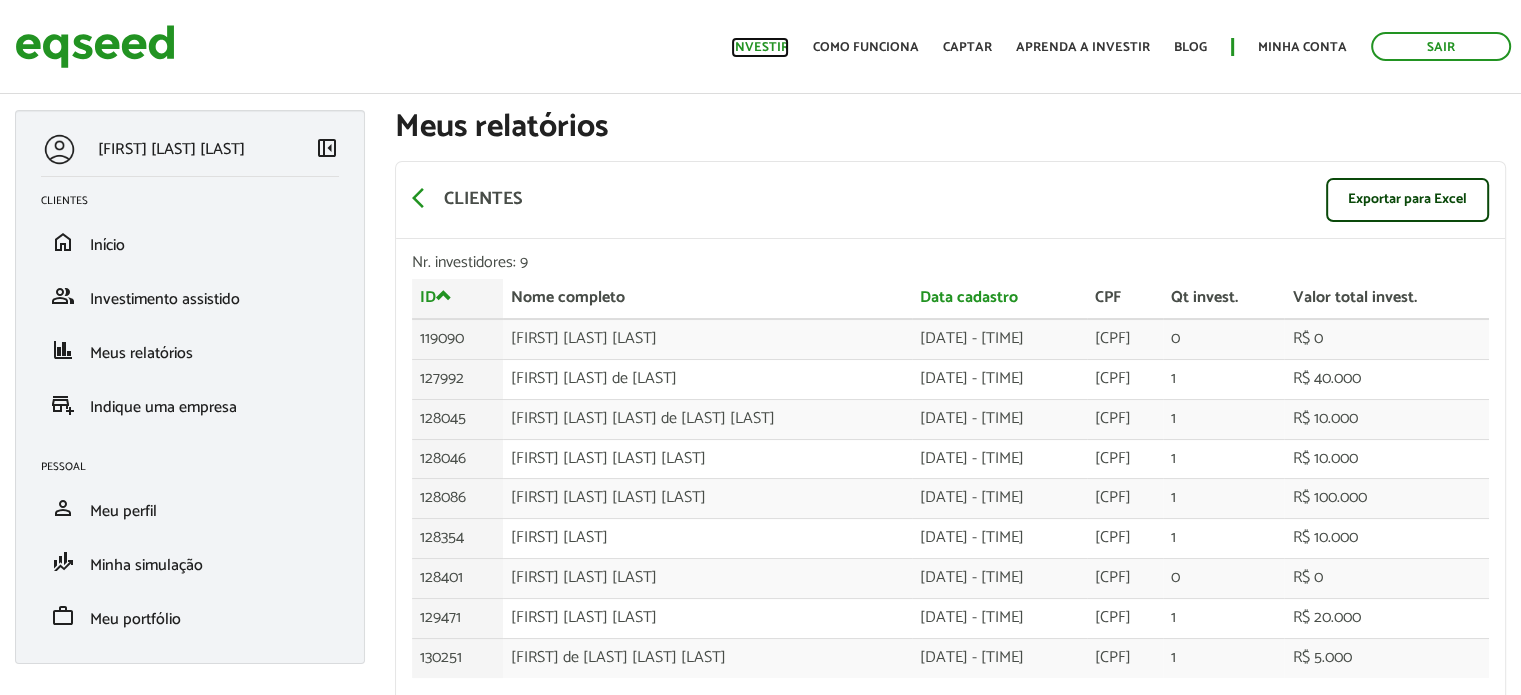 click on "Investir" at bounding box center (760, 47) 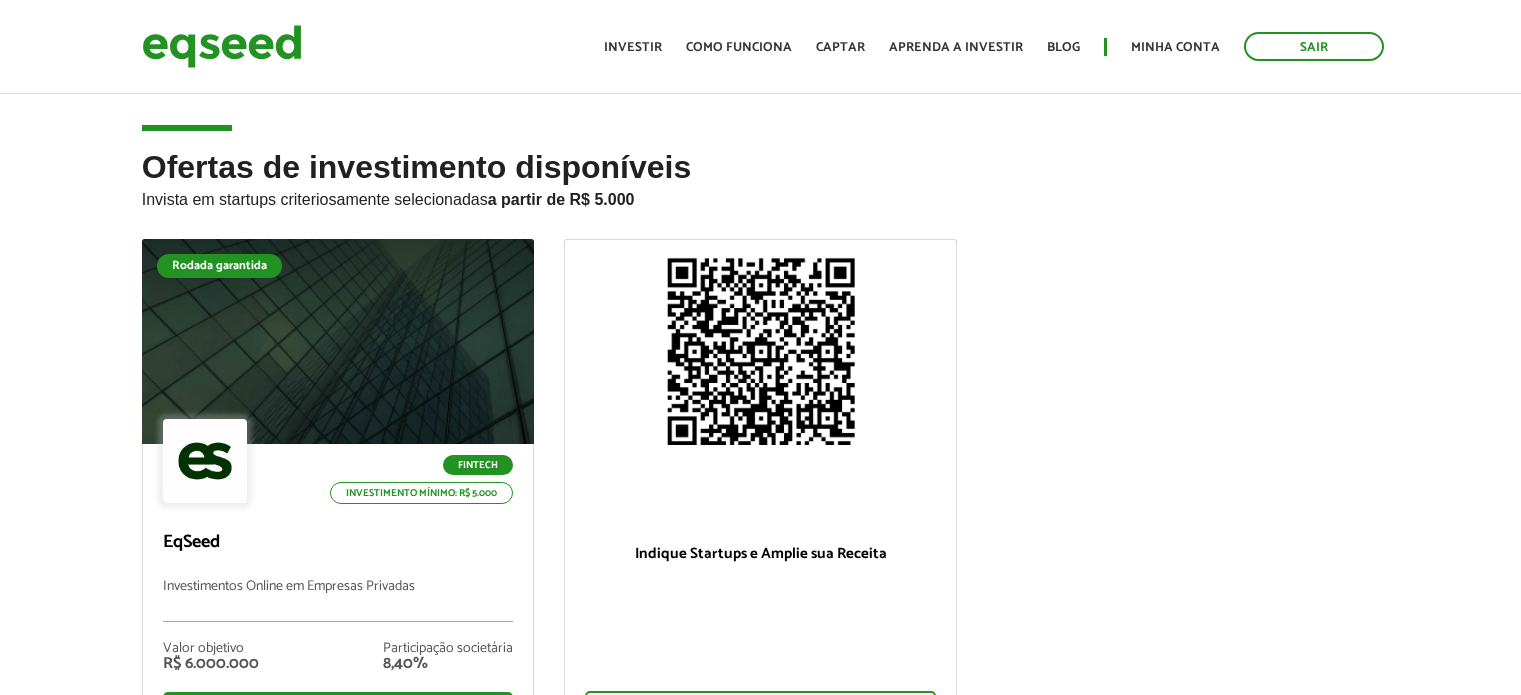 scroll, scrollTop: 0, scrollLeft: 0, axis: both 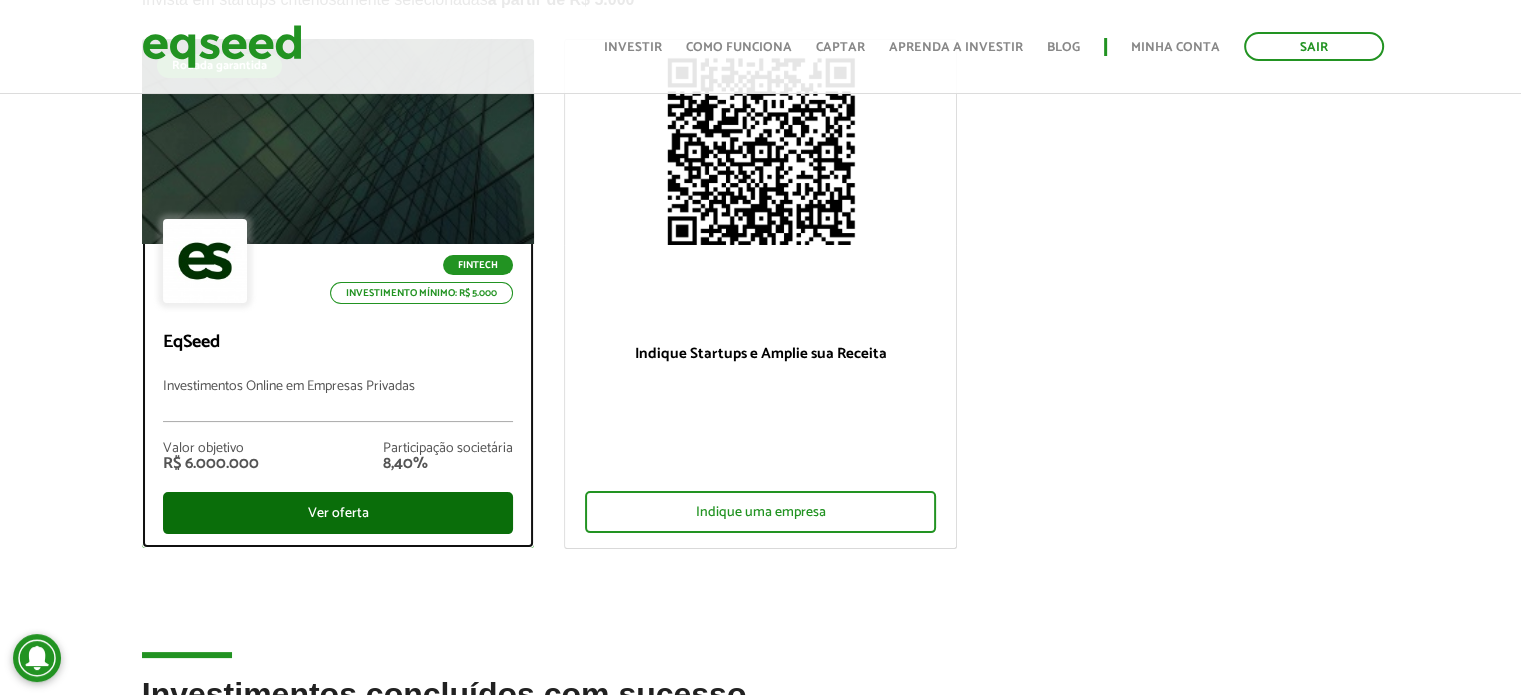 click on "Ver oferta" at bounding box center (338, 513) 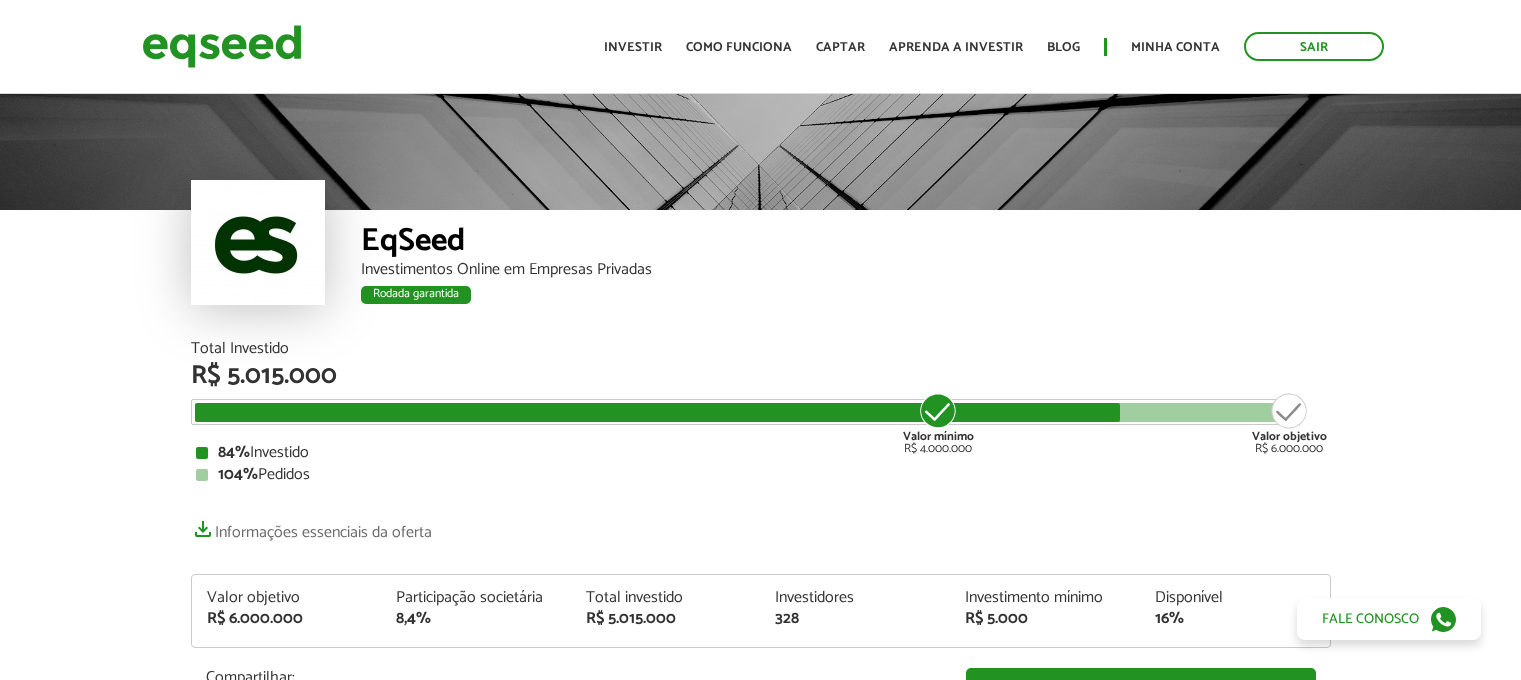 scroll, scrollTop: 0, scrollLeft: 0, axis: both 